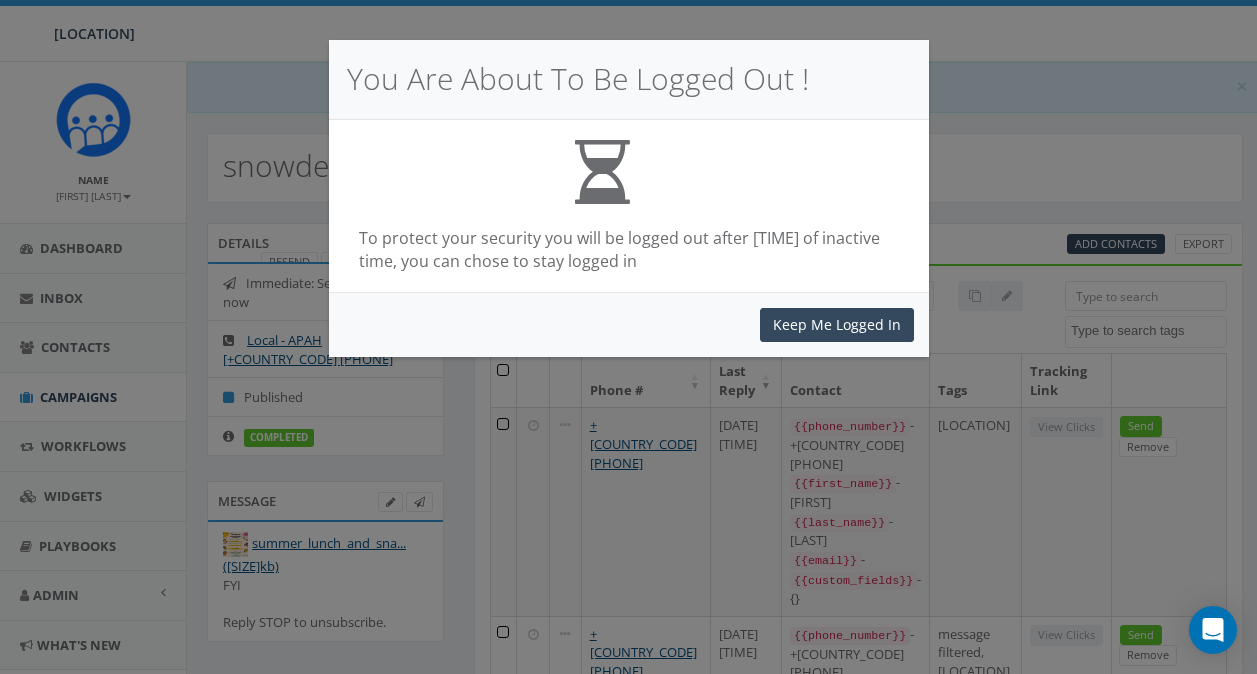 scroll, scrollTop: 0, scrollLeft: 0, axis: both 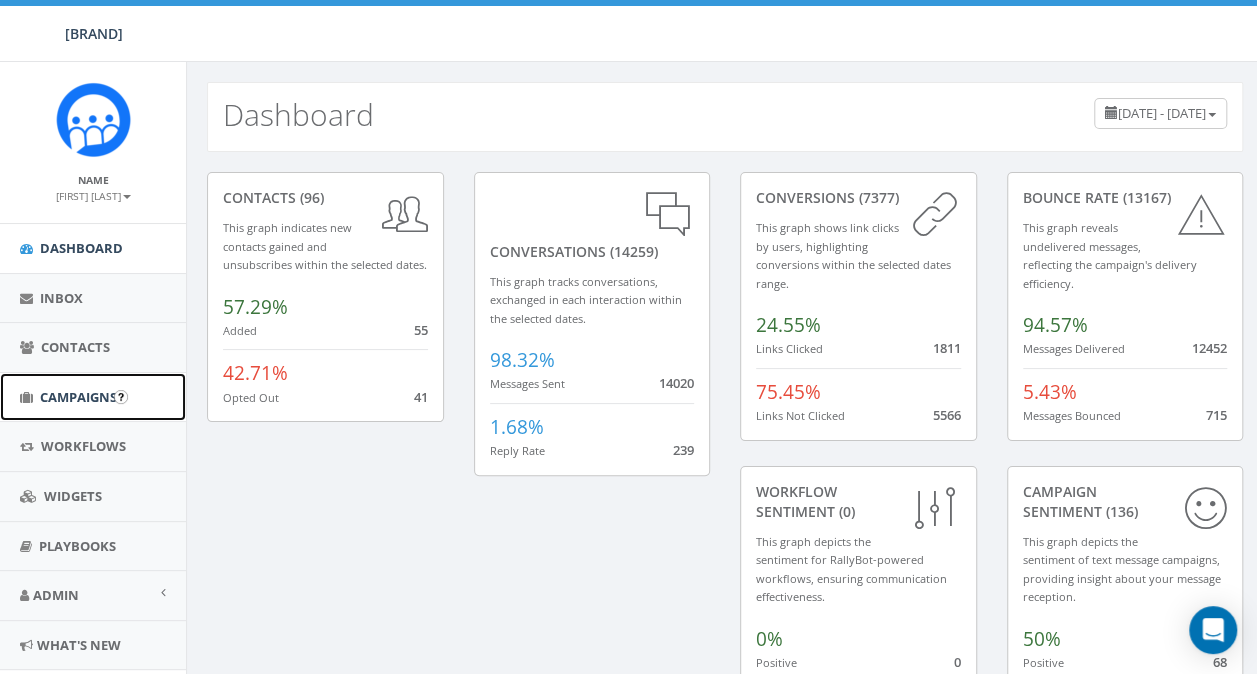 click on "Campaigns" at bounding box center [93, 397] 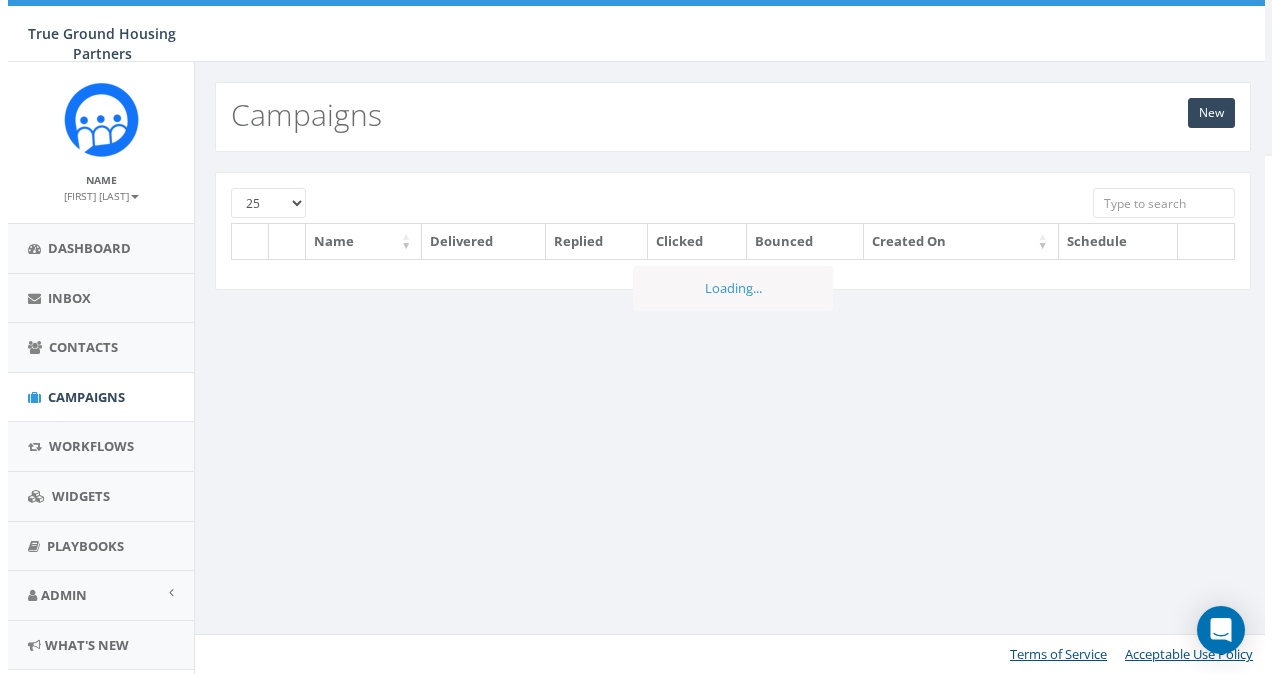 scroll, scrollTop: 0, scrollLeft: 0, axis: both 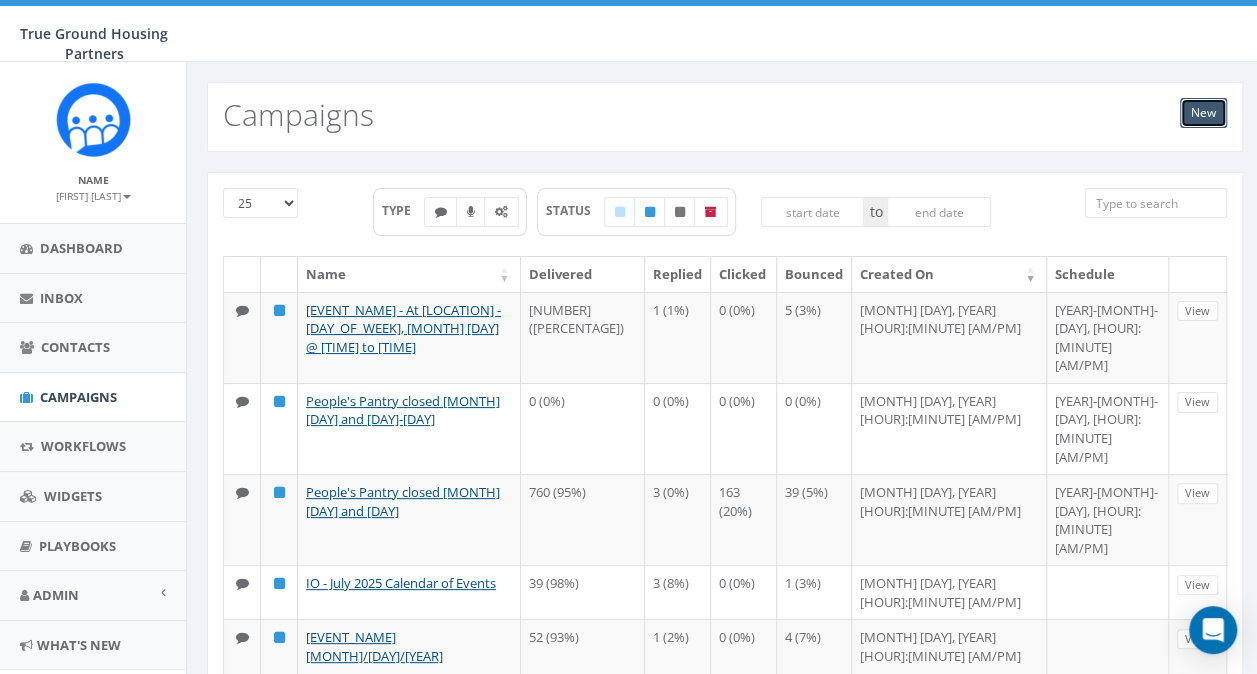 click on "New" at bounding box center (1203, 113) 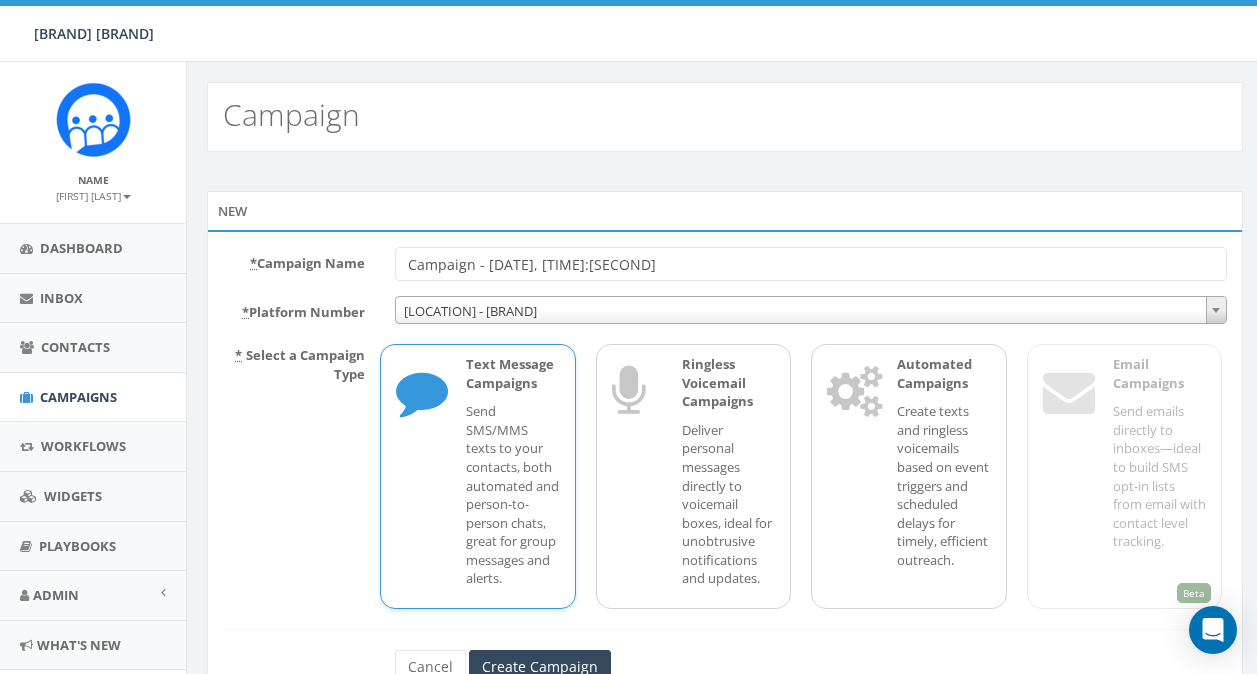 scroll, scrollTop: 0, scrollLeft: 0, axis: both 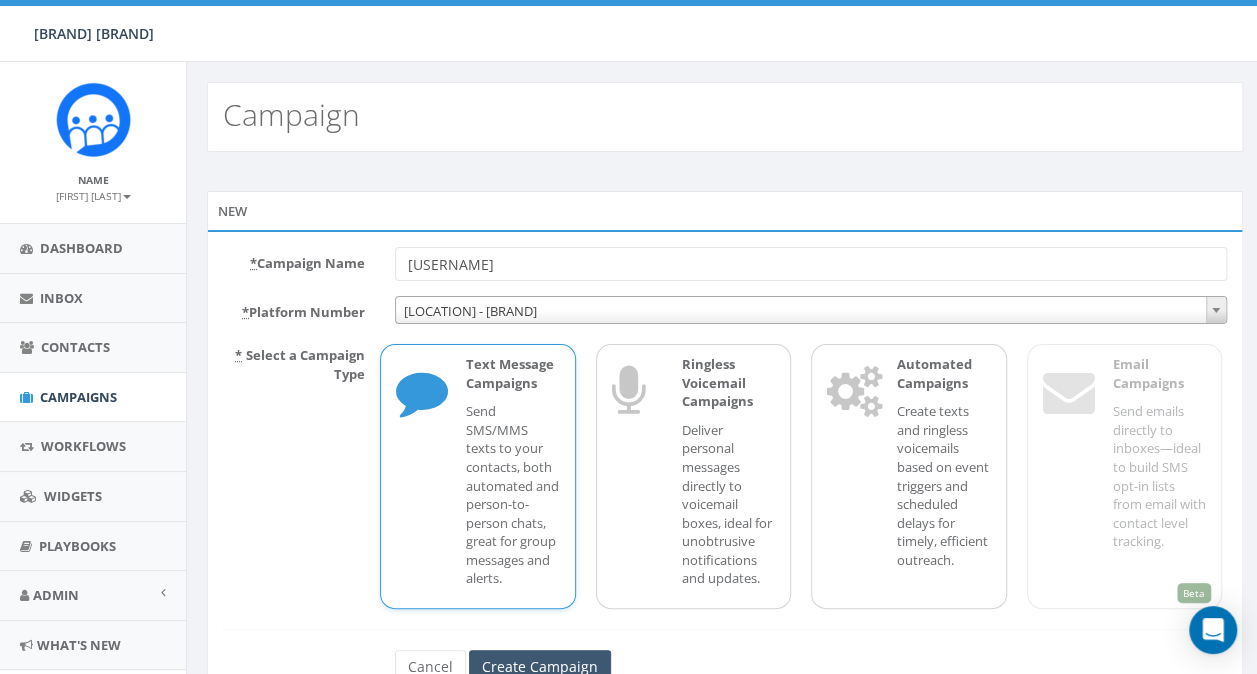 type on "[USERNAME]" 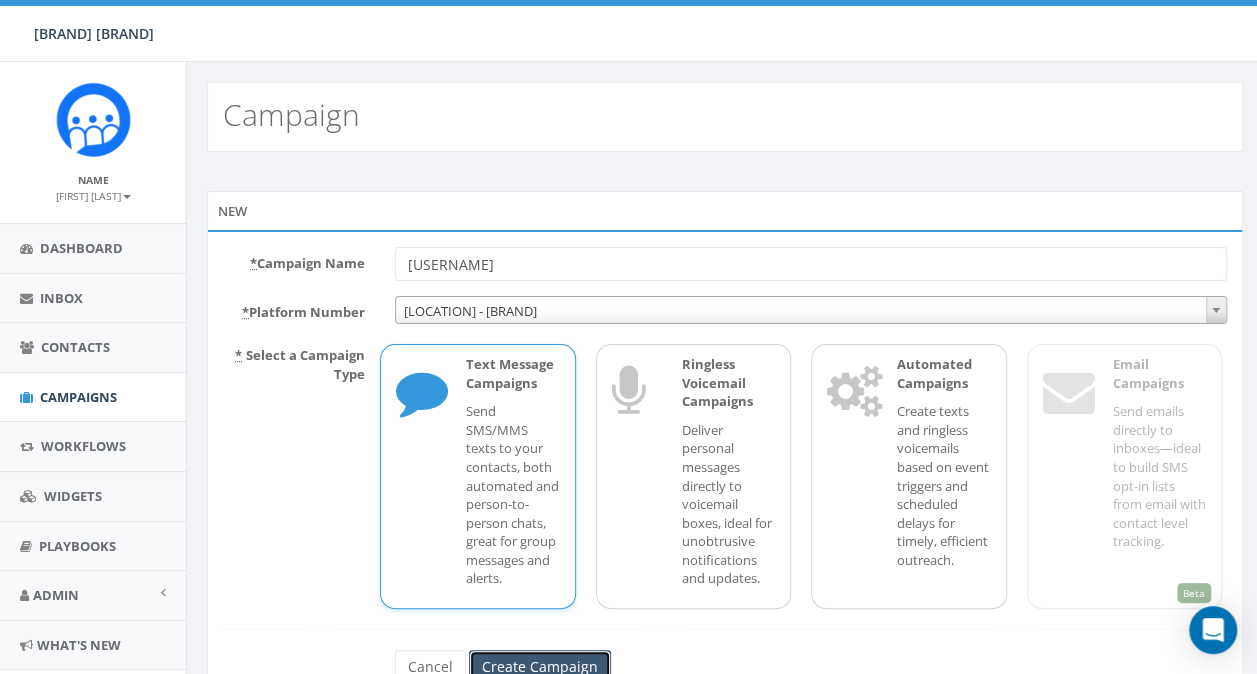 click on "Create Campaign" at bounding box center (540, 667) 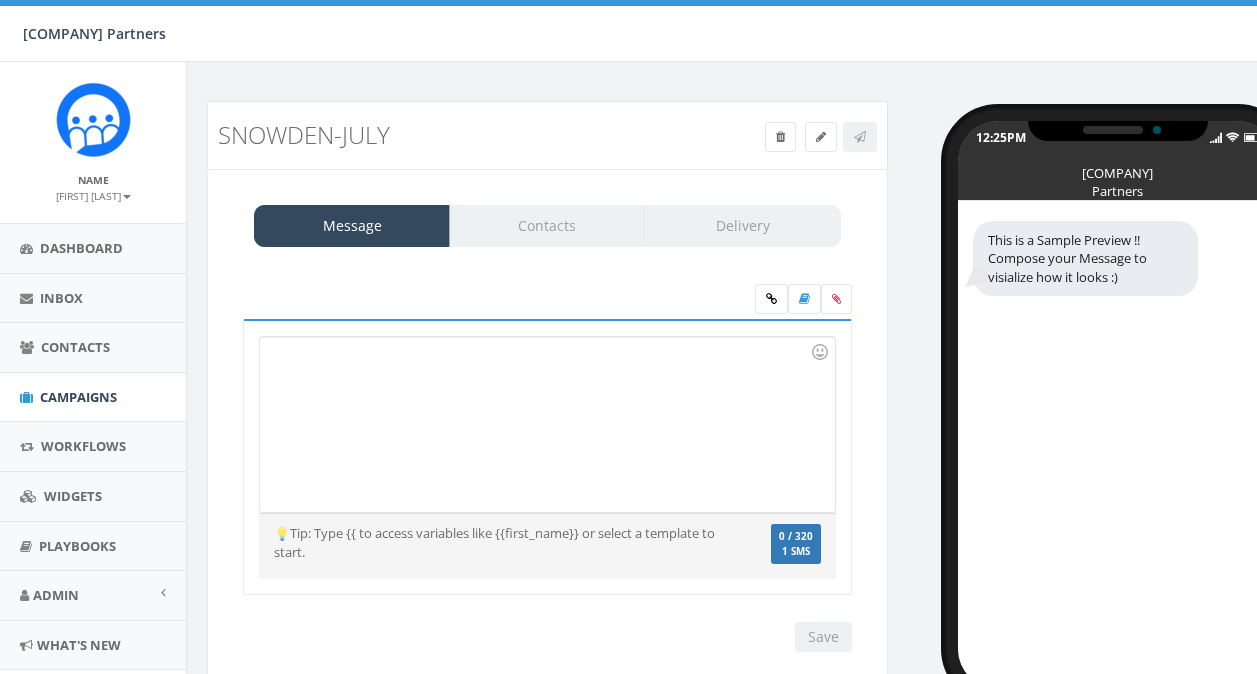 scroll, scrollTop: 0, scrollLeft: 0, axis: both 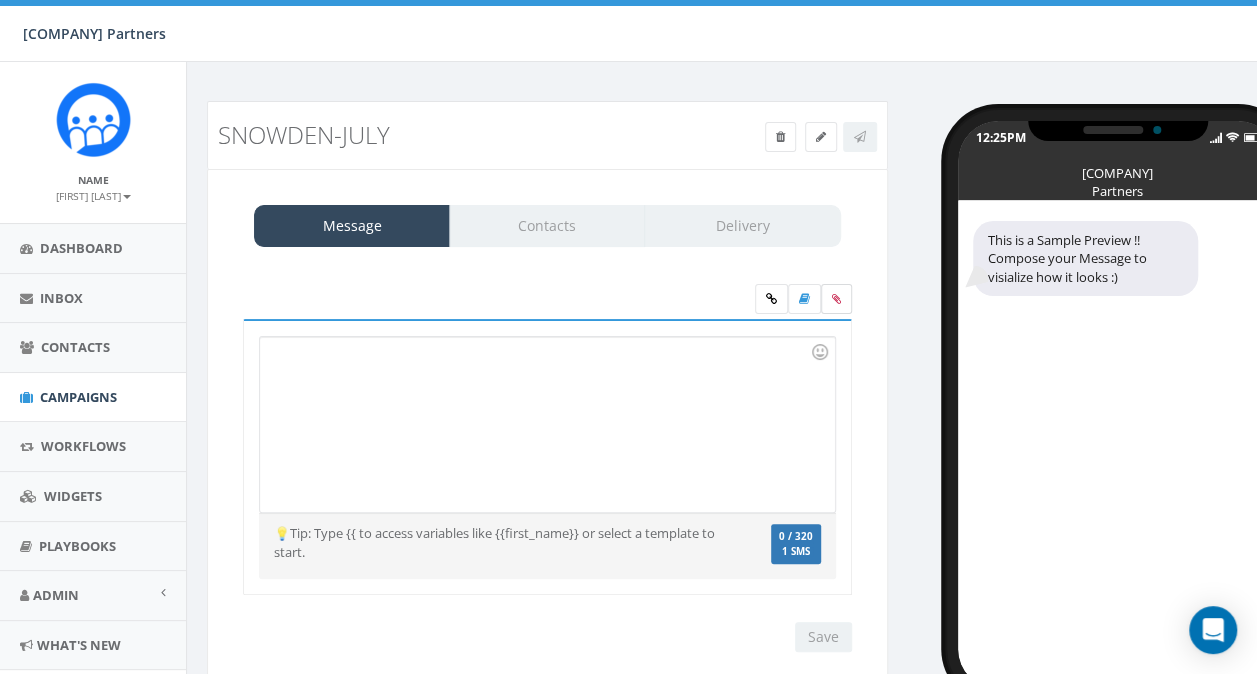 click at bounding box center [836, 299] 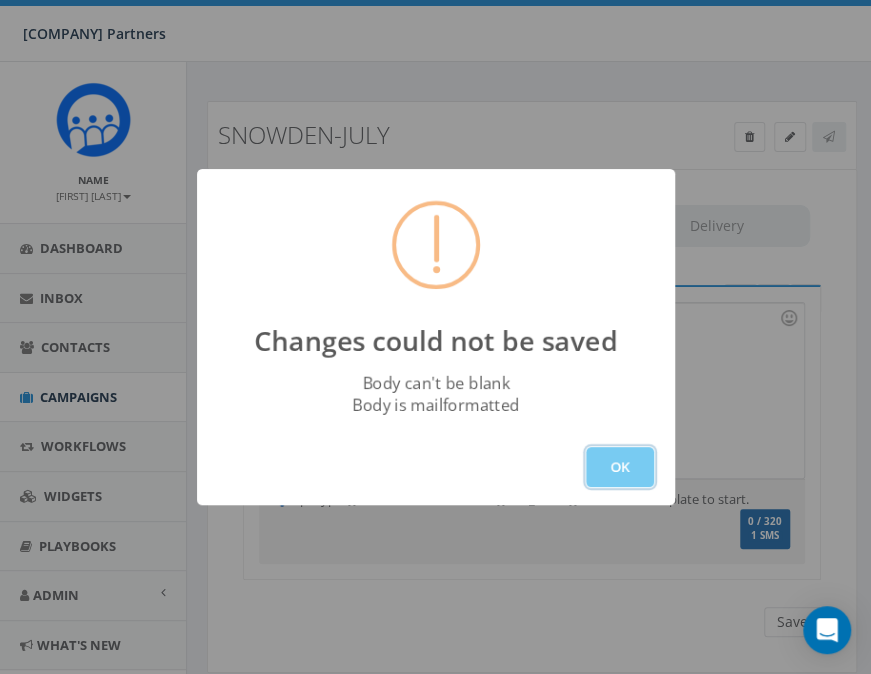click on "OK" at bounding box center [620, 467] 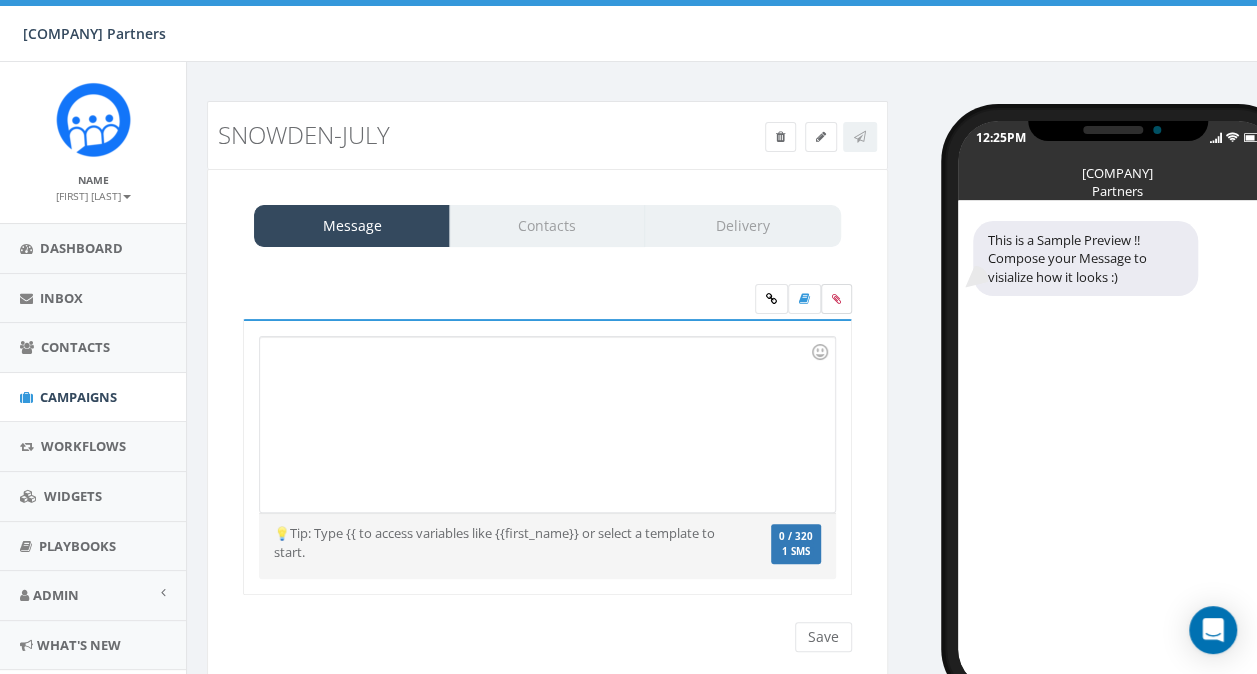 click at bounding box center [836, 299] 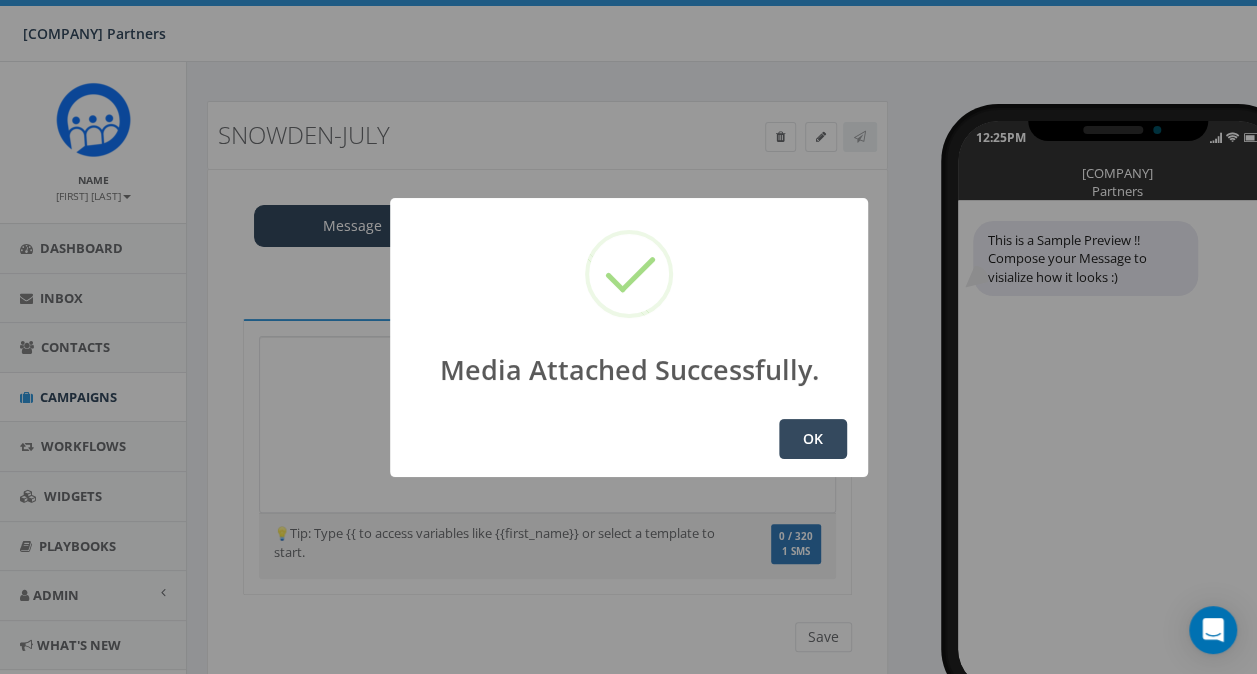click on "OK" at bounding box center (813, 439) 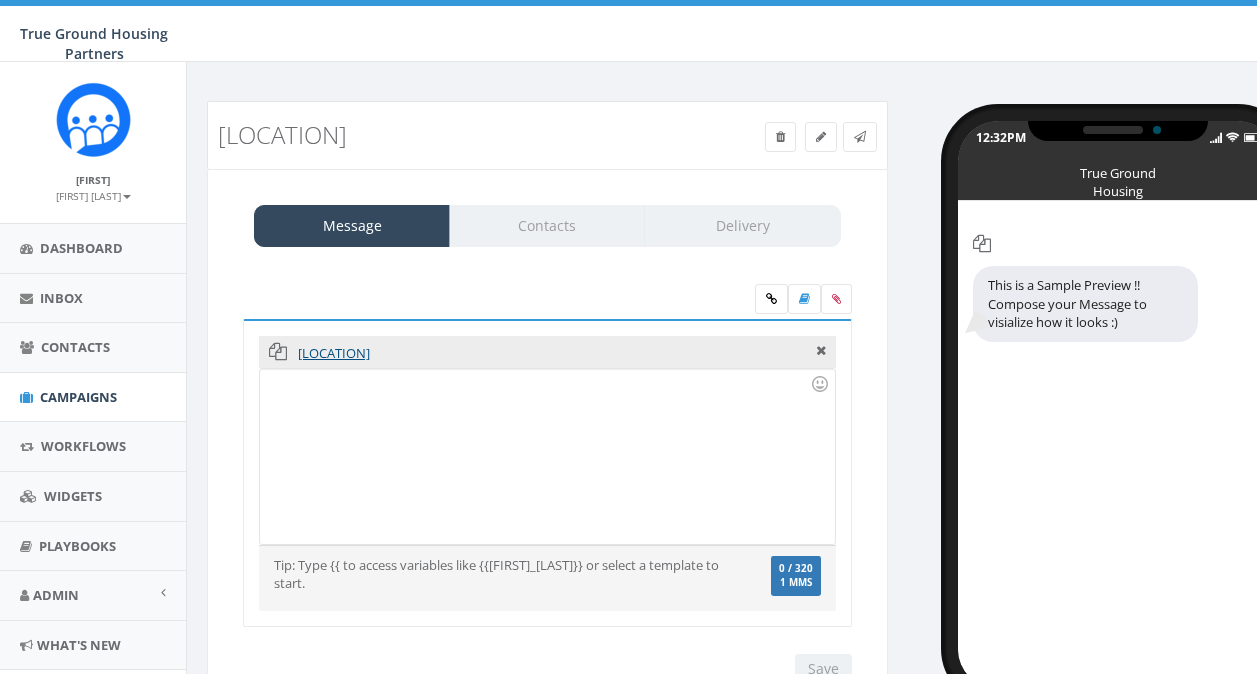 scroll, scrollTop: 0, scrollLeft: 0, axis: both 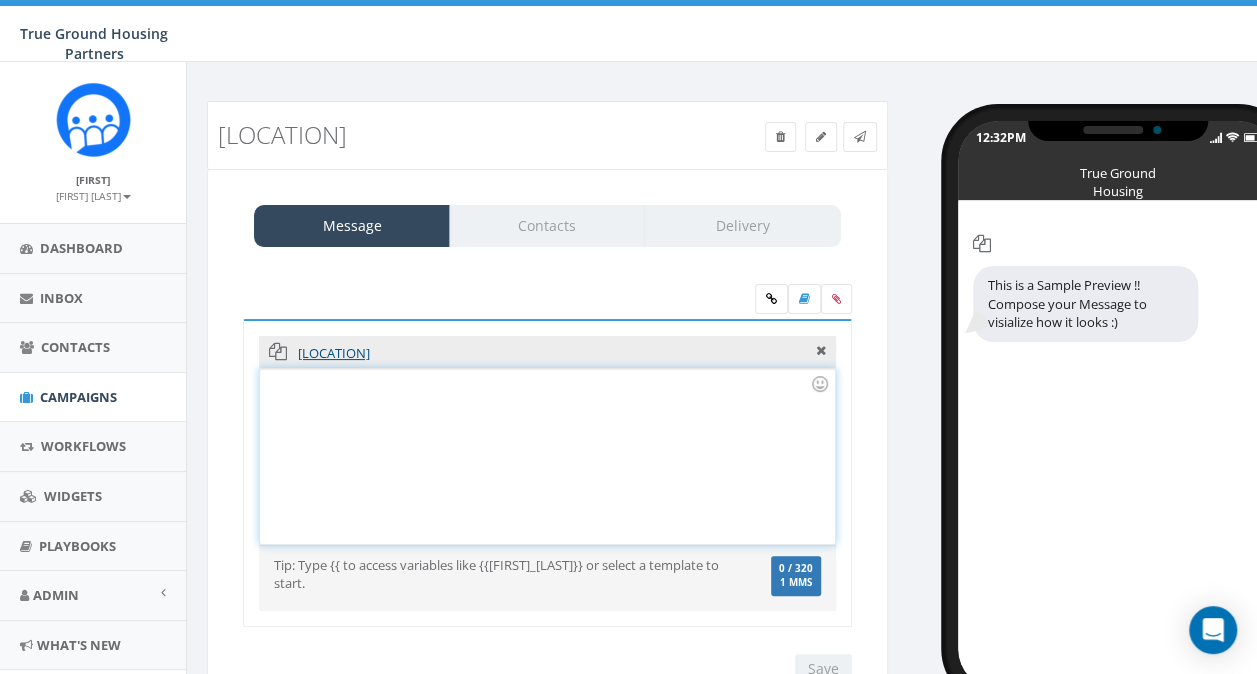 click at bounding box center (547, 456) 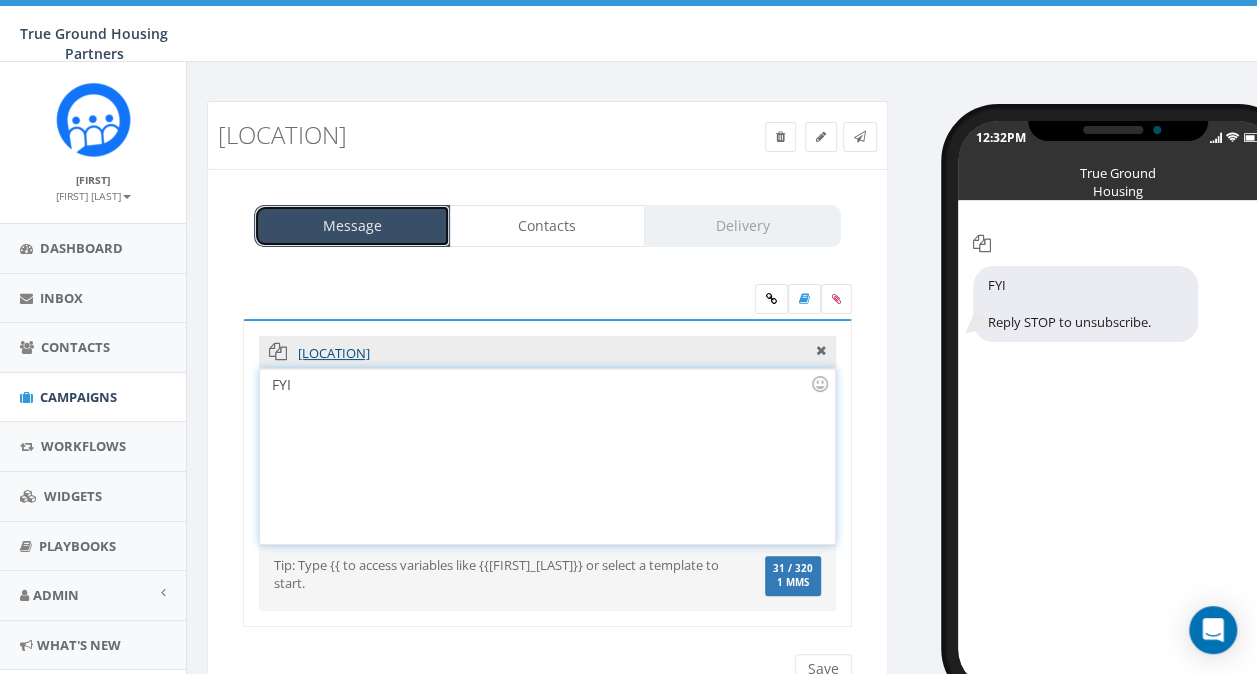 click on "Message" at bounding box center [352, 226] 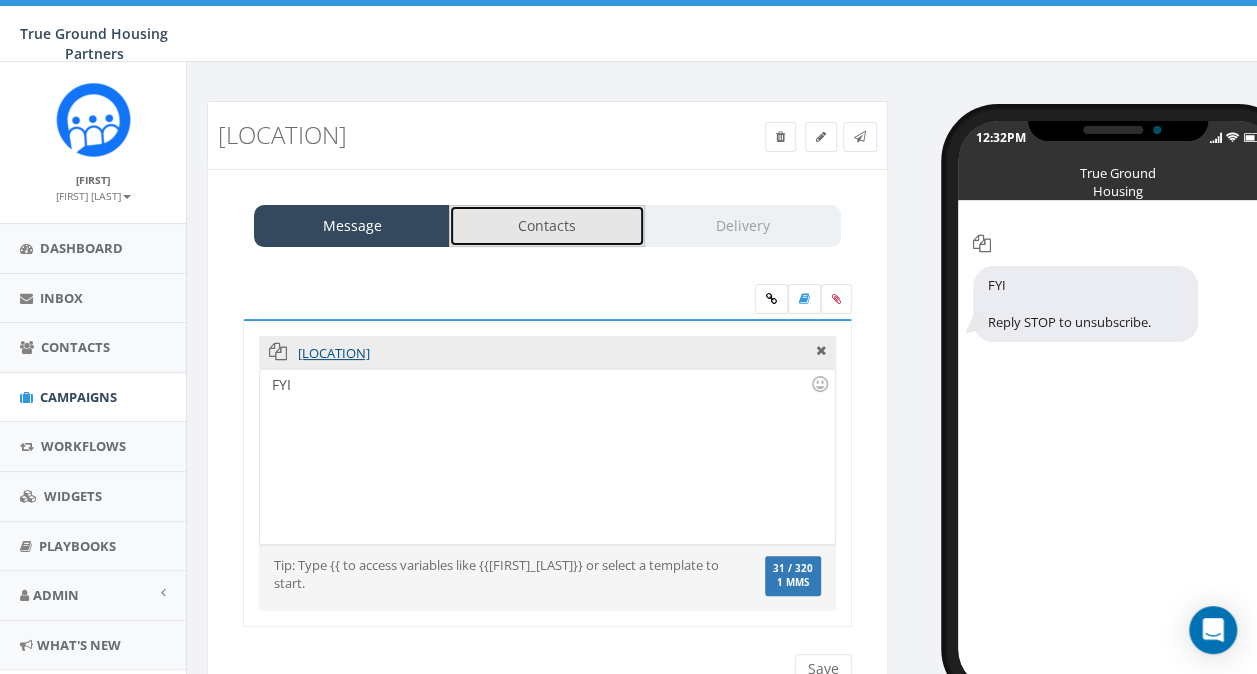 click on "Contacts" at bounding box center (547, 226) 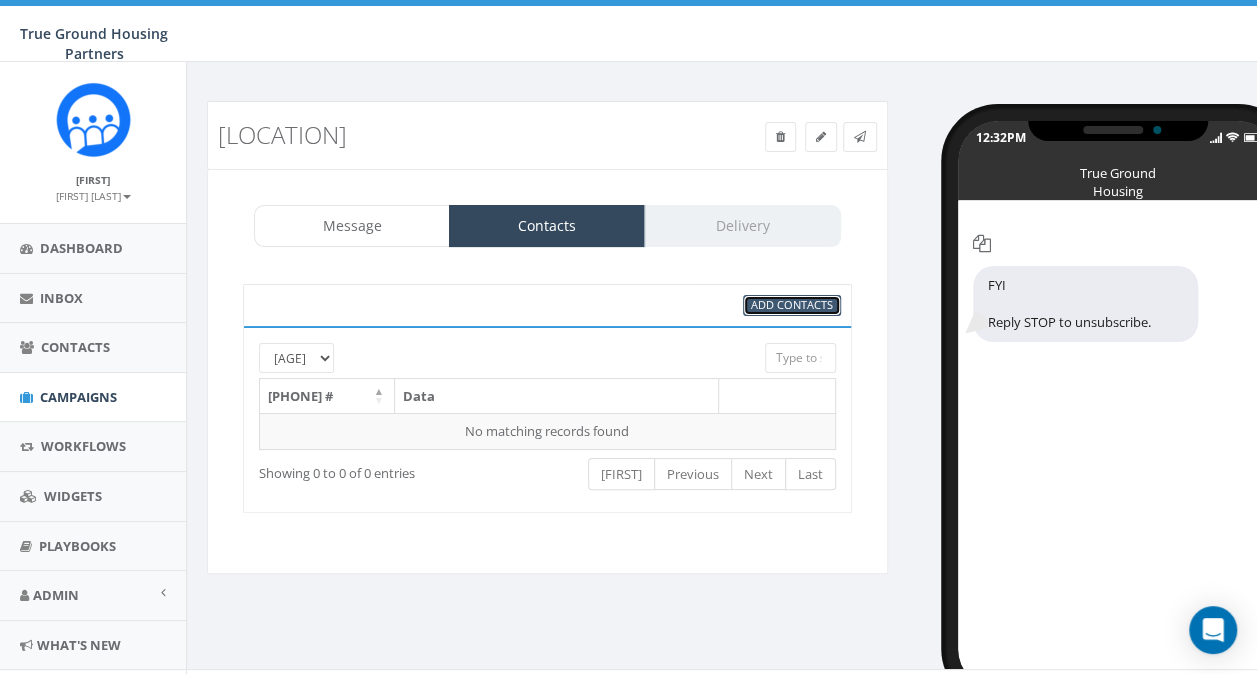 click on "Add Contacts" at bounding box center [792, 304] 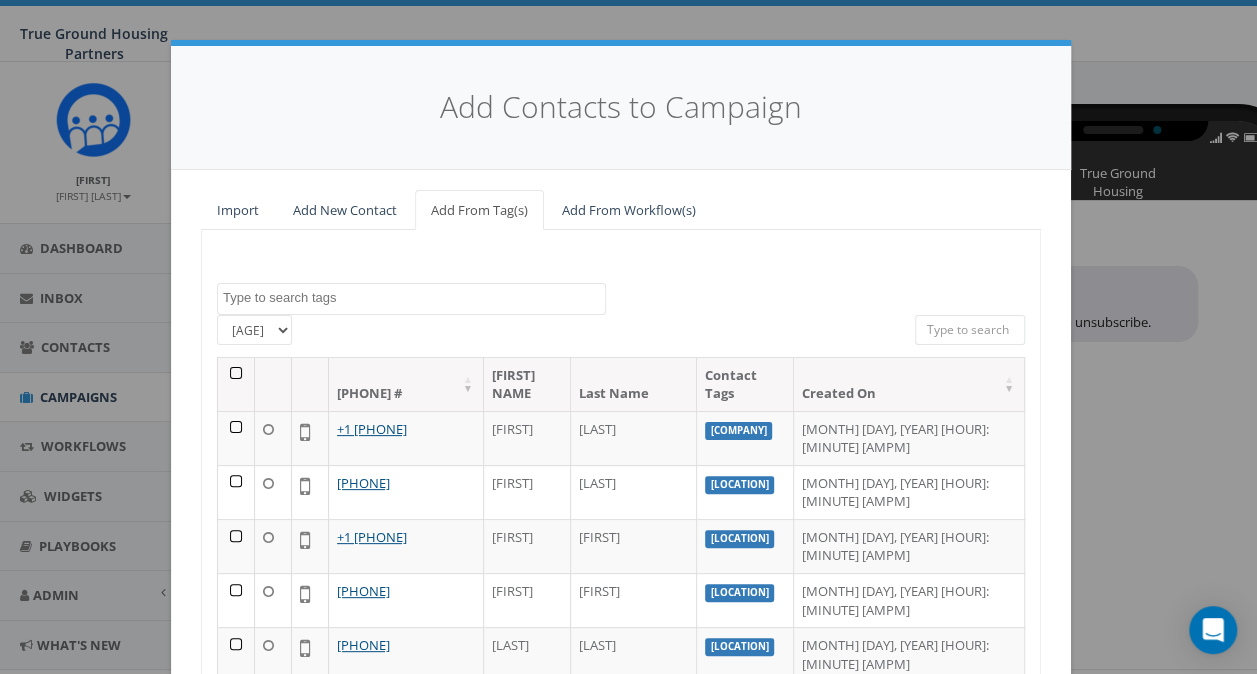 click at bounding box center (414, 298) 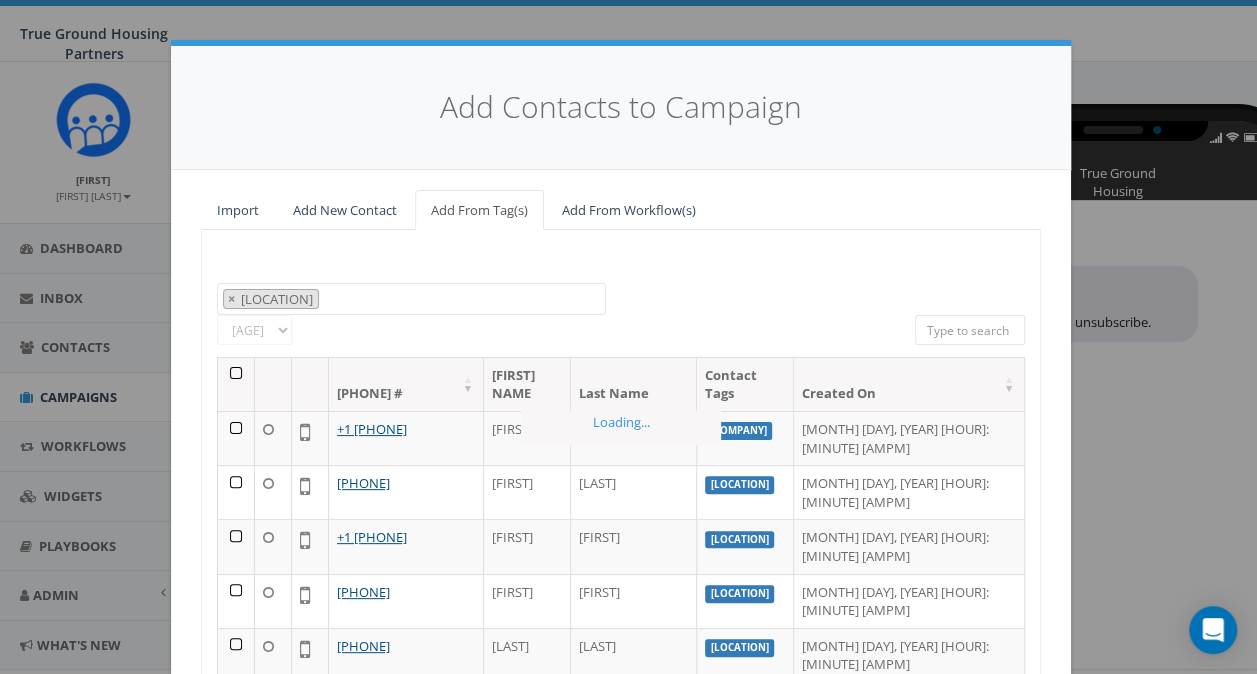 scroll, scrollTop: 680, scrollLeft: 0, axis: vertical 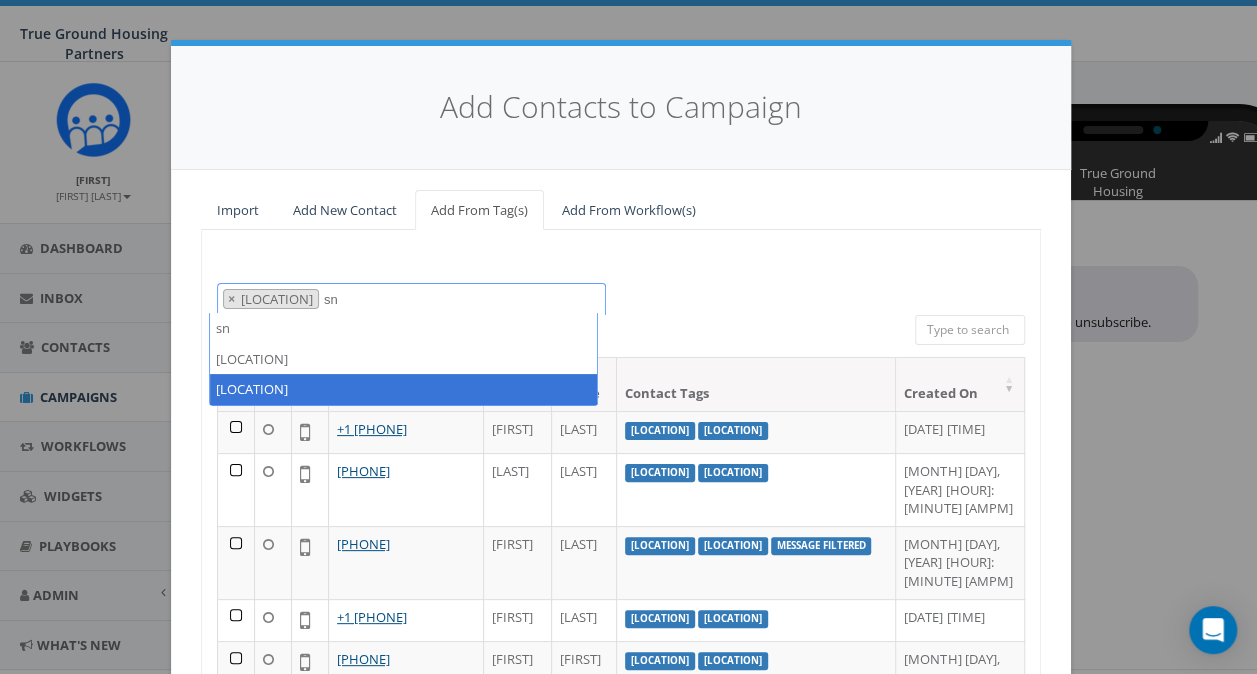type on "sn" 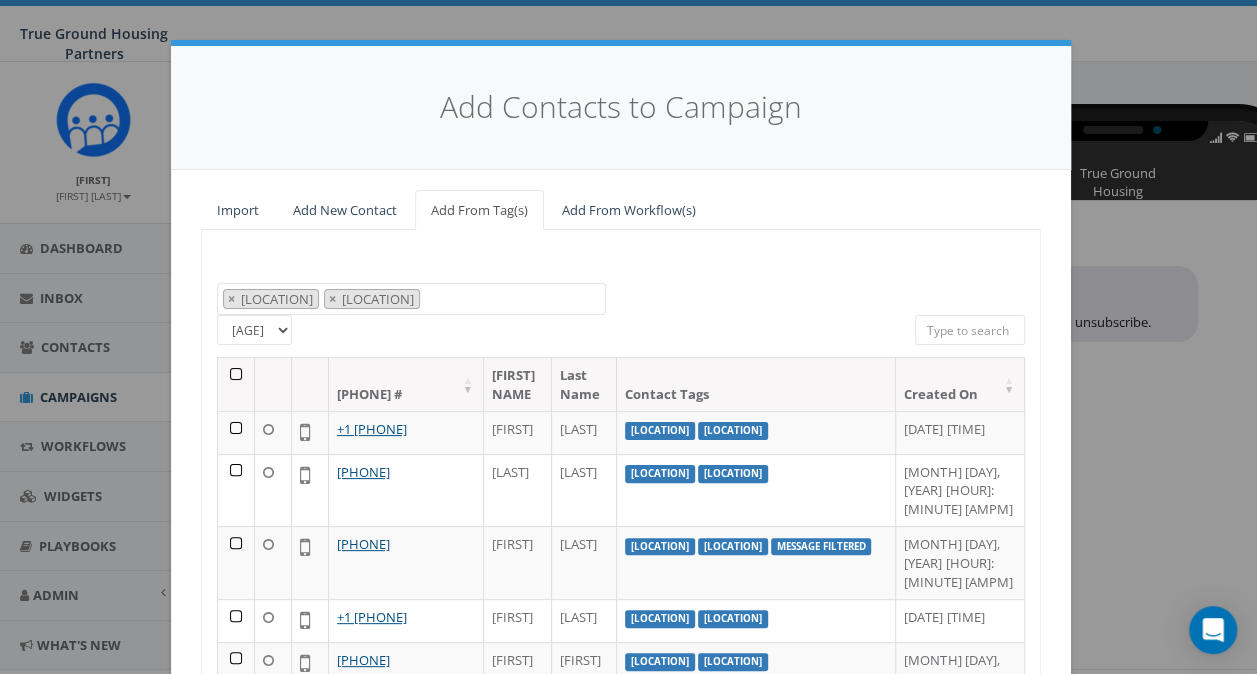click on "25 50 100" at bounding box center [254, 330] 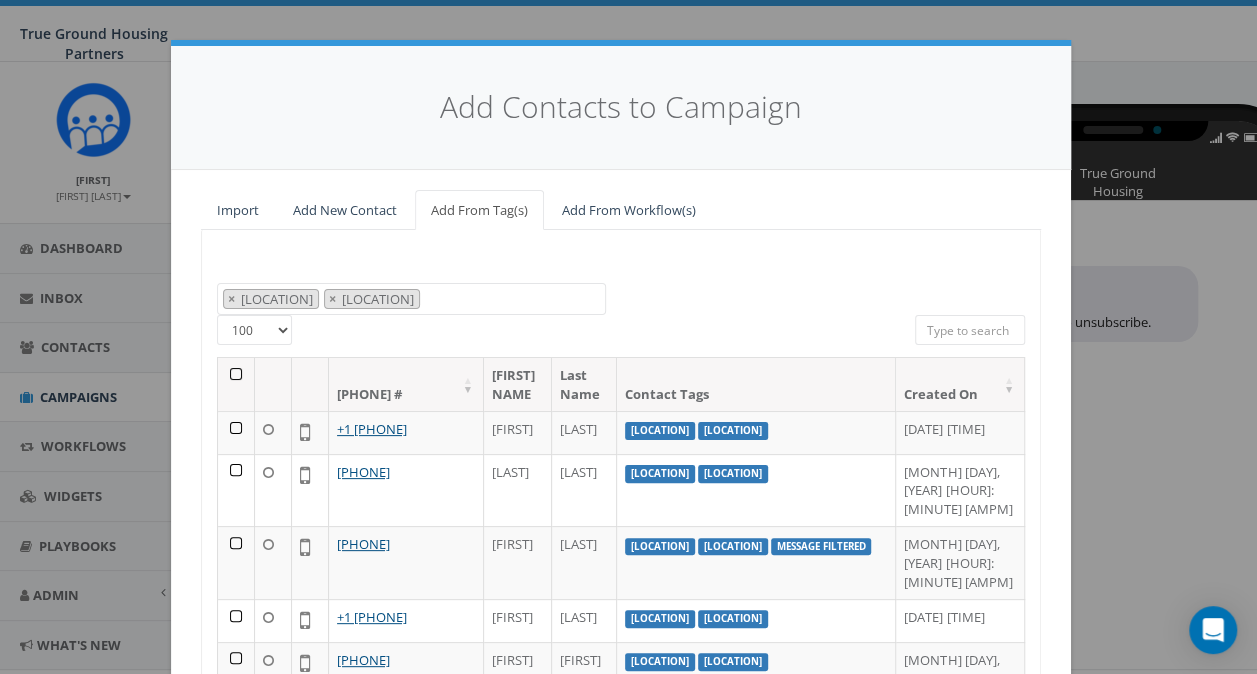 click on "25 50 100" at bounding box center (254, 330) 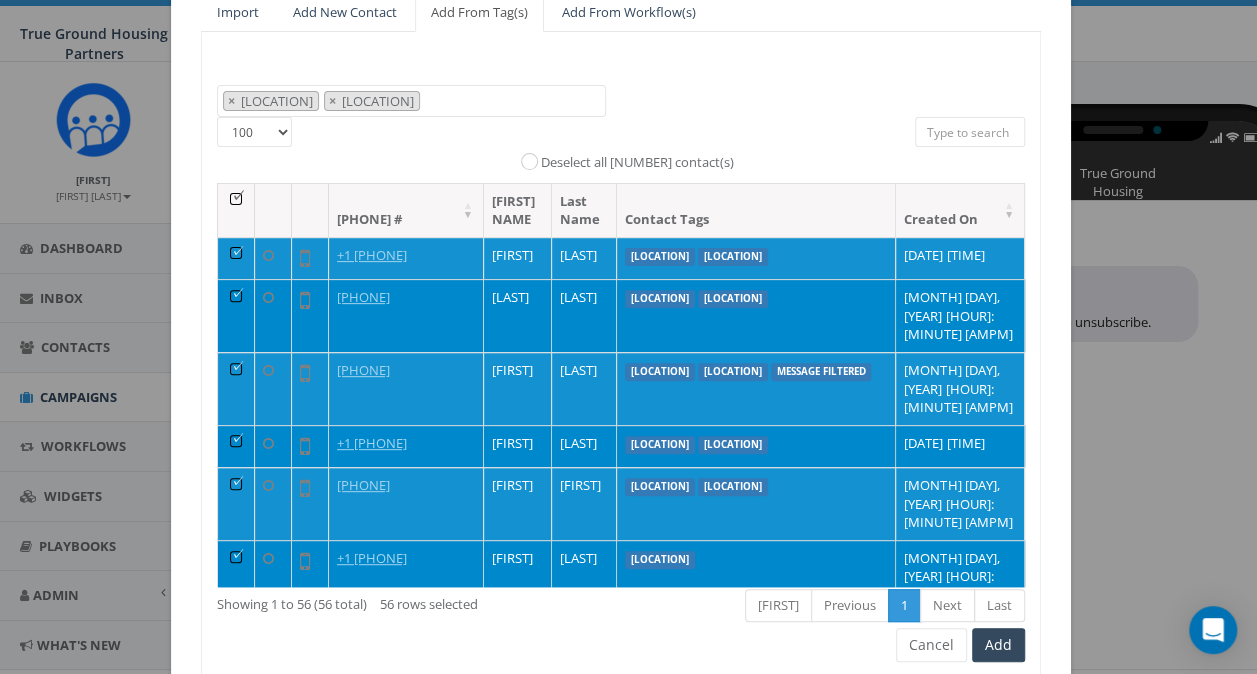 scroll, scrollTop: 273, scrollLeft: 0, axis: vertical 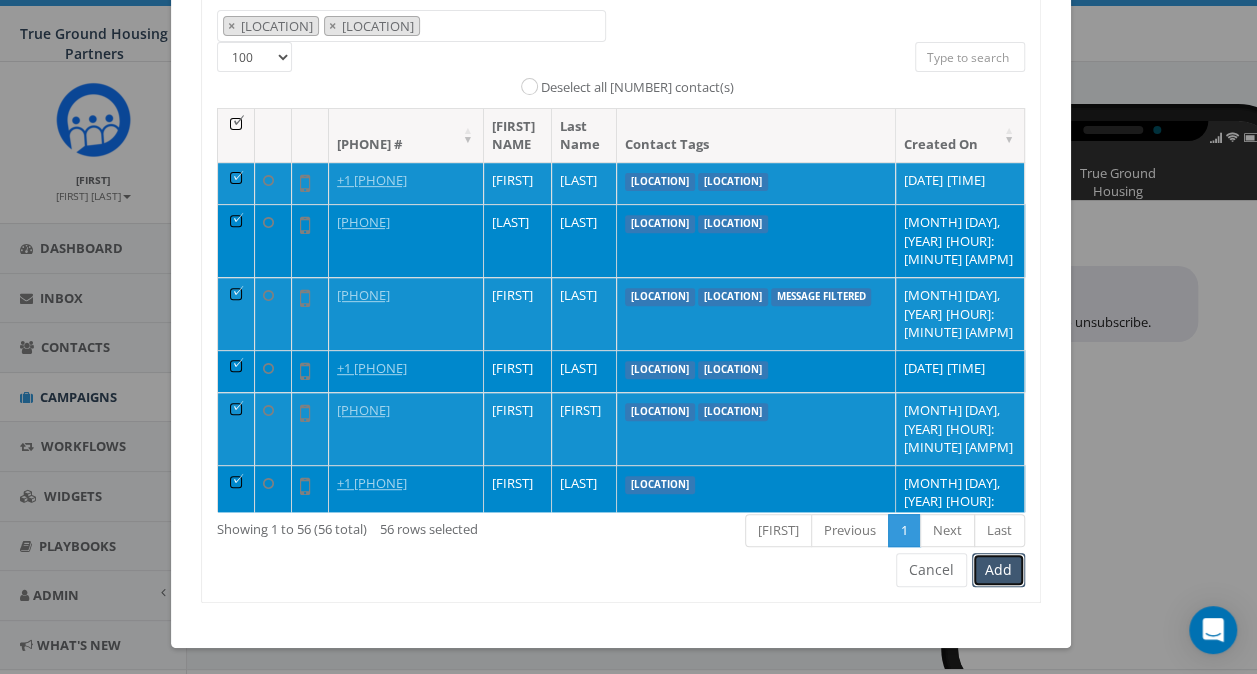 click on "Add" at bounding box center (998, 570) 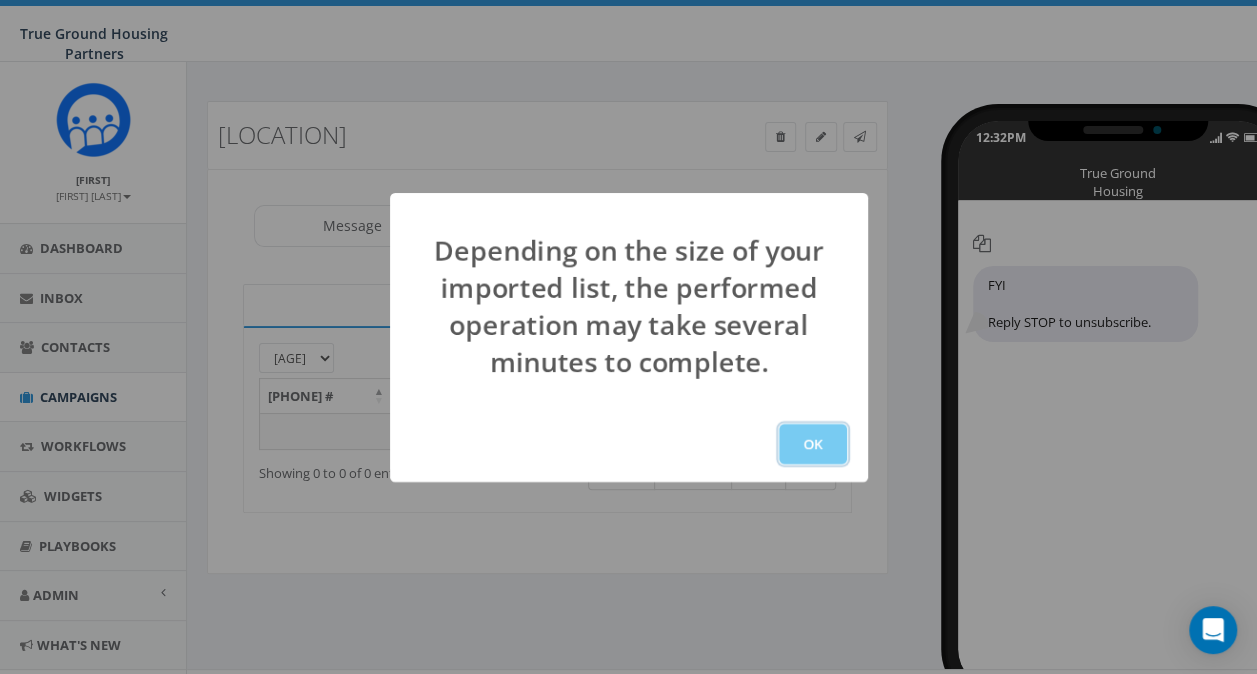 click on "OK" at bounding box center (813, 444) 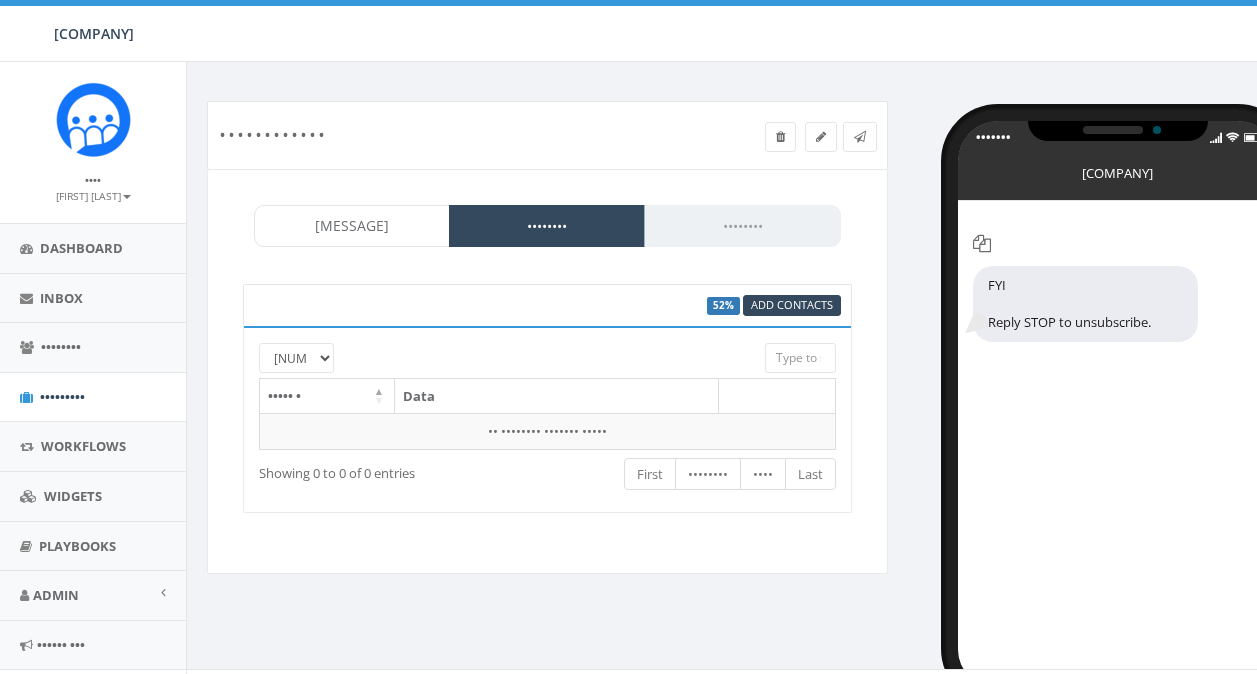 scroll, scrollTop: 34, scrollLeft: 0, axis: vertical 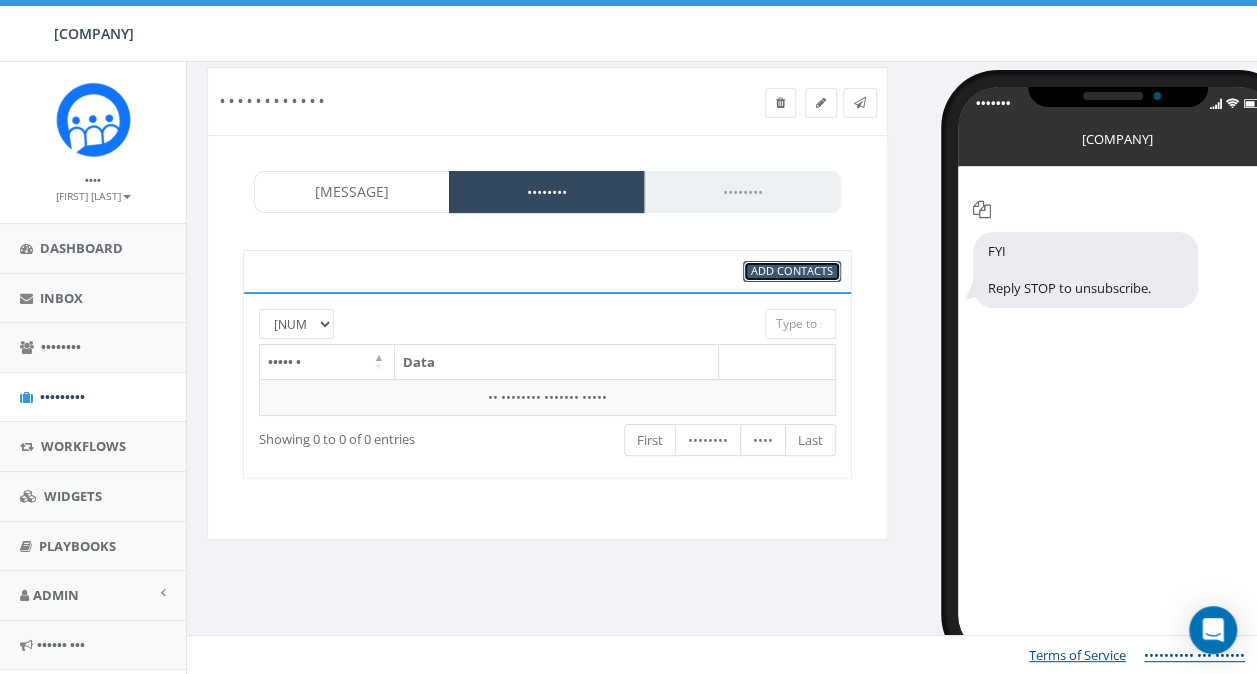 click on "Add Contacts" at bounding box center (792, 270) 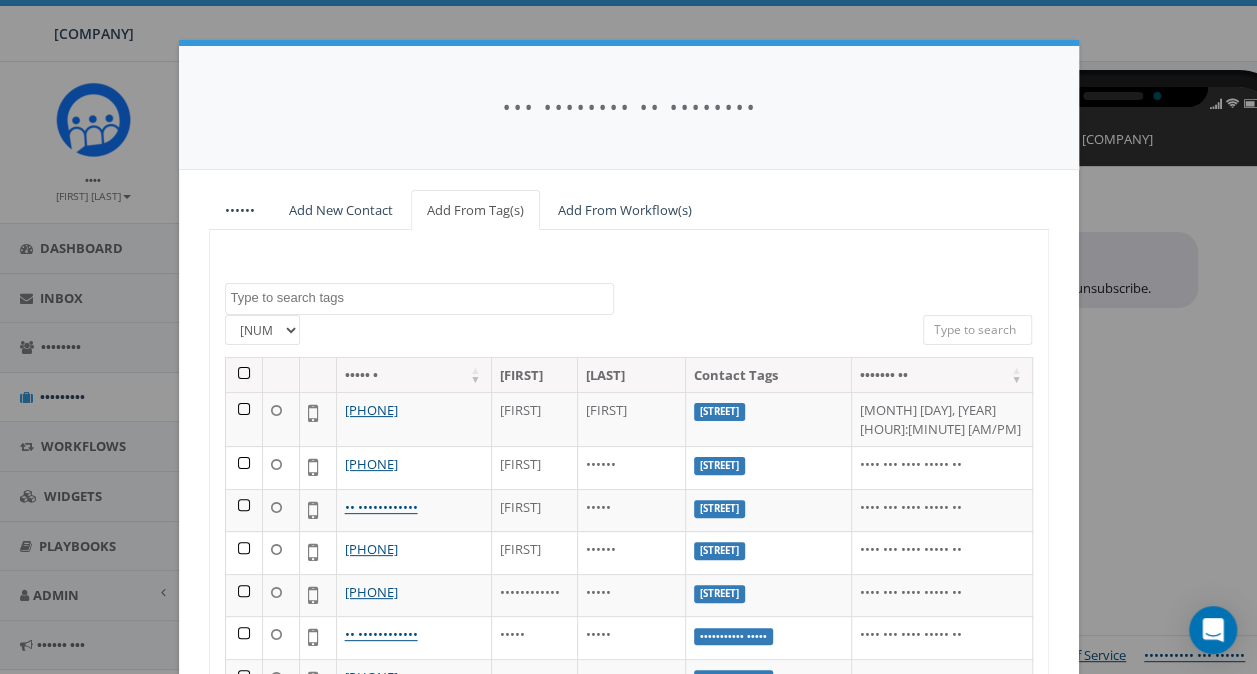 click at bounding box center (422, 298) 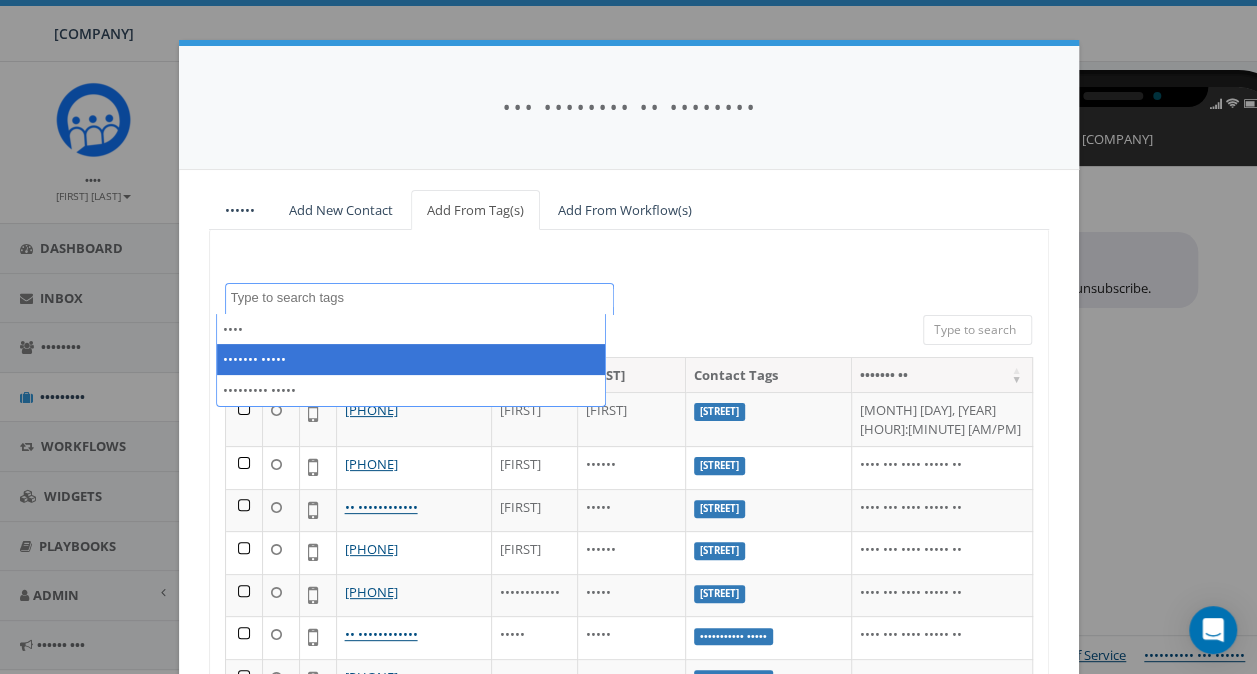 scroll, scrollTop: 680, scrollLeft: 0, axis: vertical 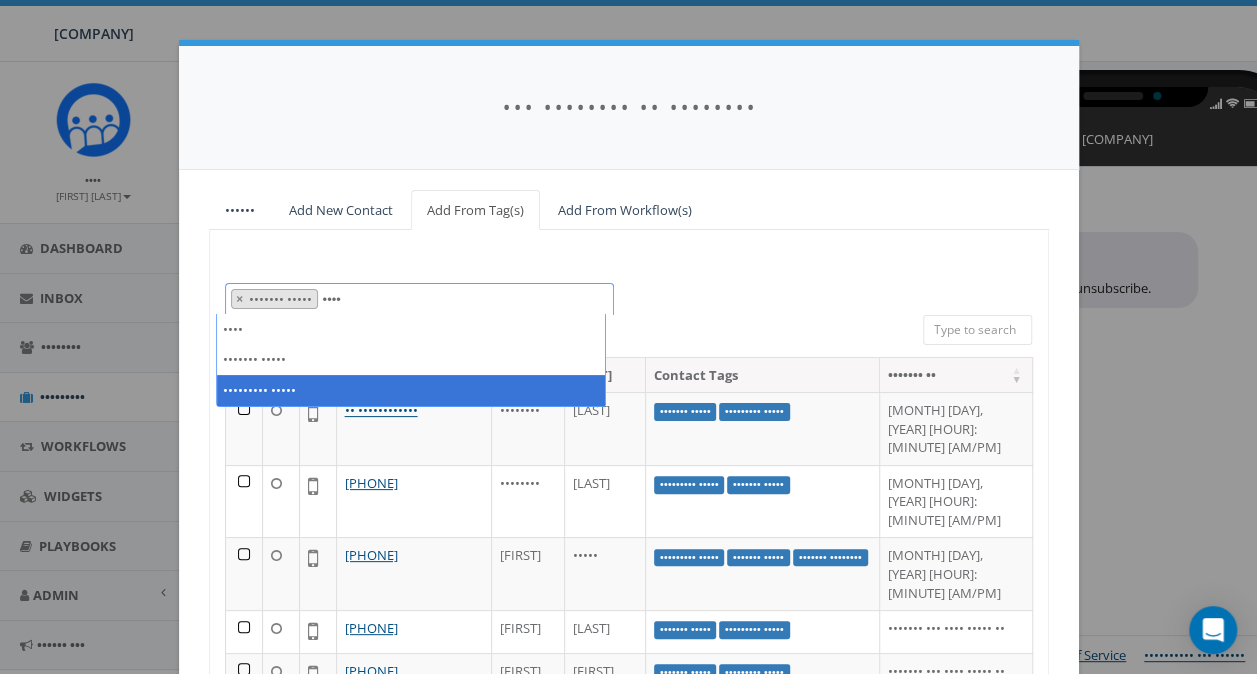 type on "snow" 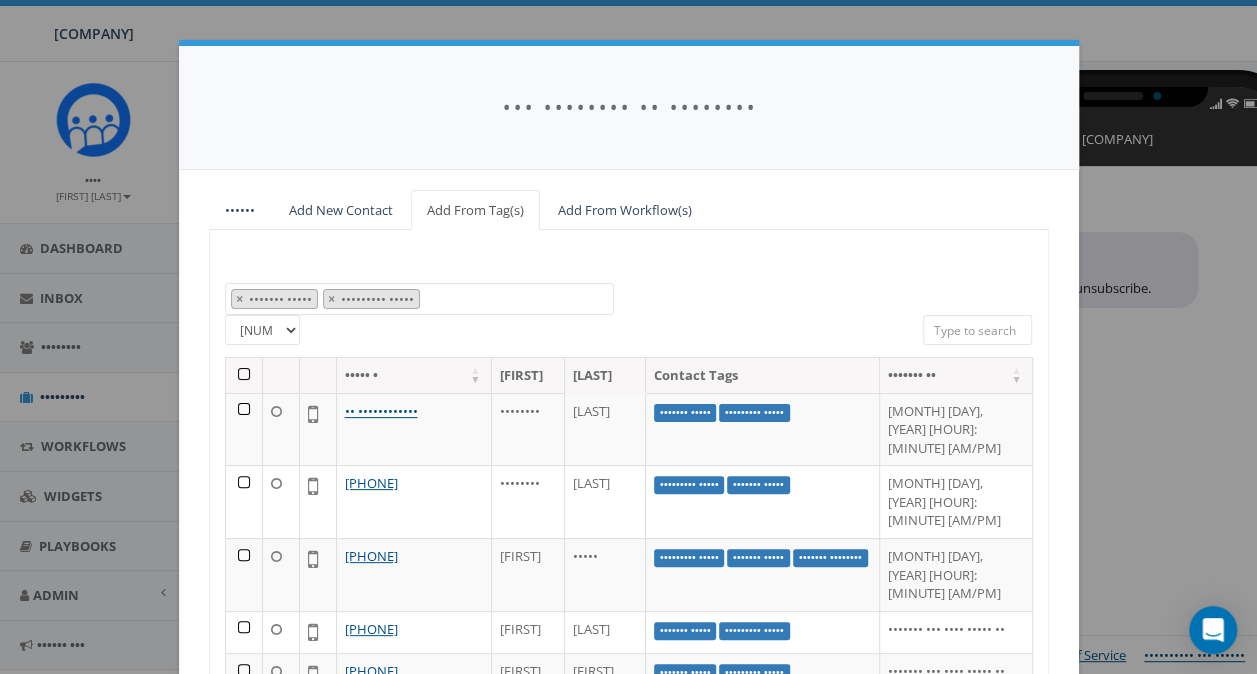 click at bounding box center [244, 375] 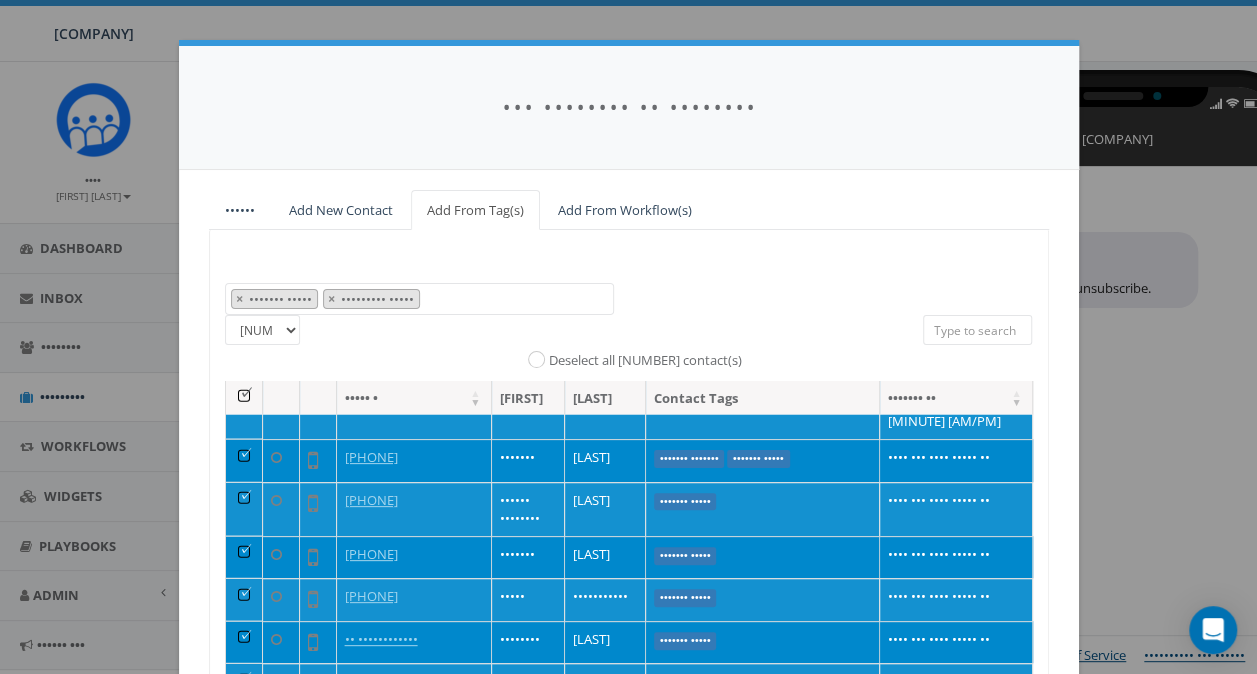 scroll, scrollTop: 2781, scrollLeft: 0, axis: vertical 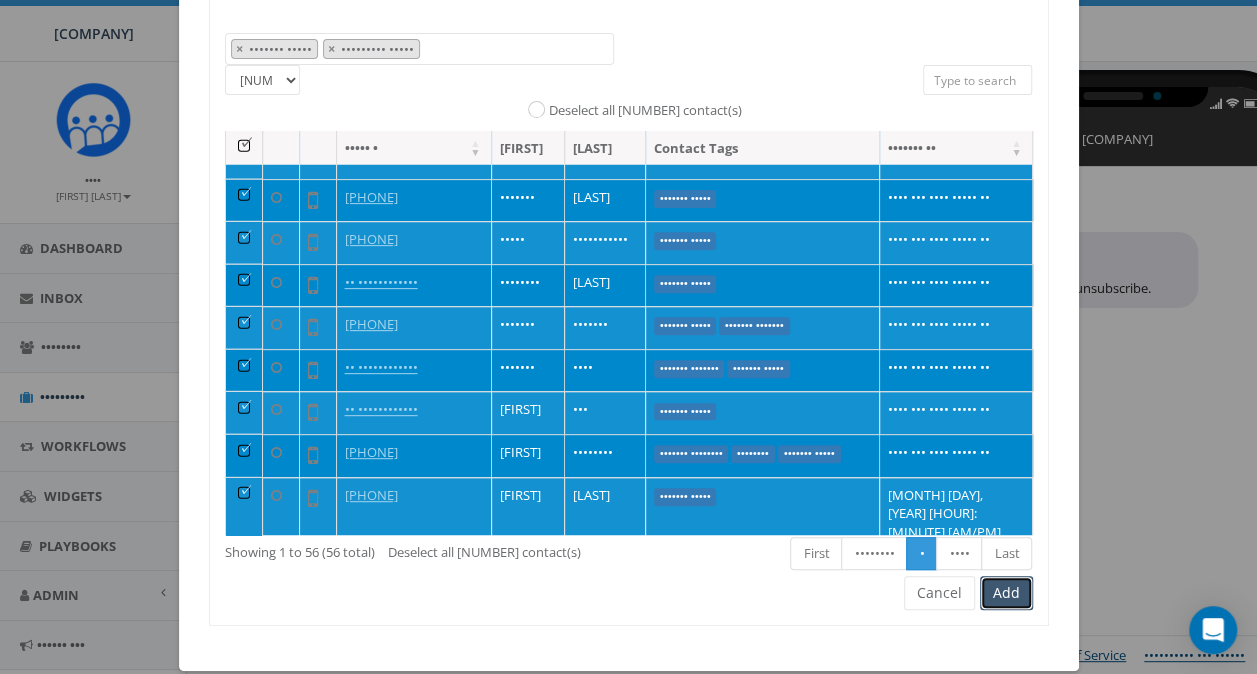 click on "Add" at bounding box center (1006, 593) 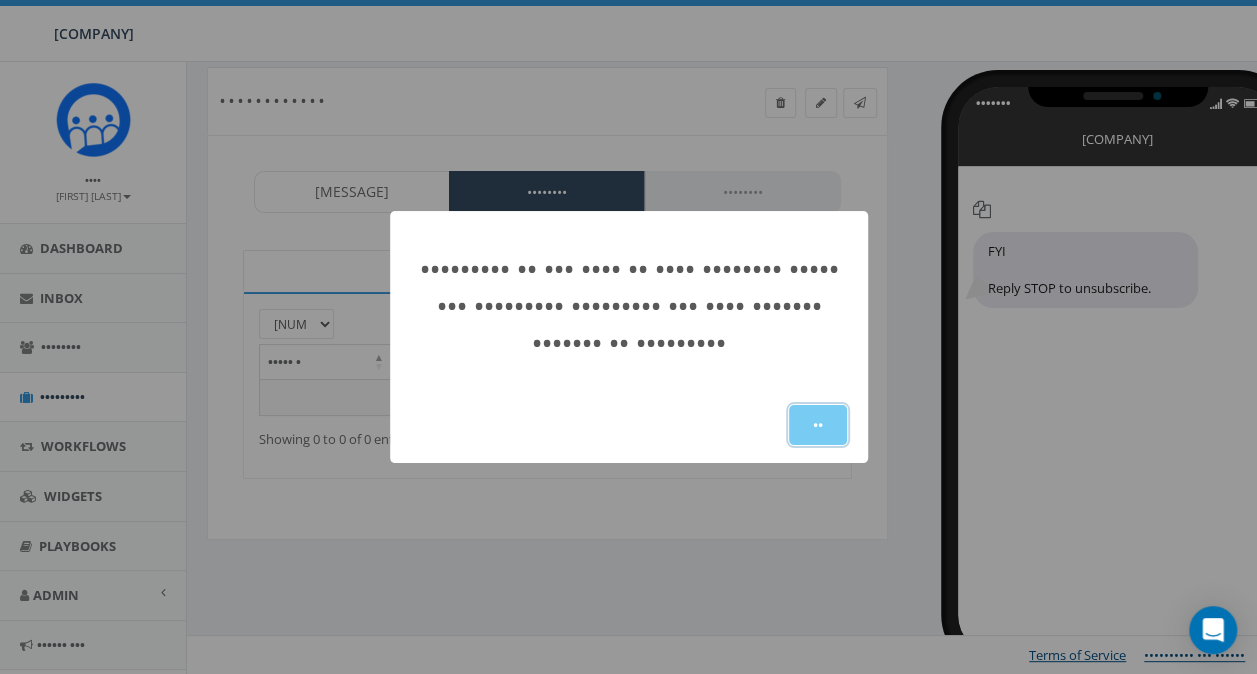 click on "OK" at bounding box center (818, 425) 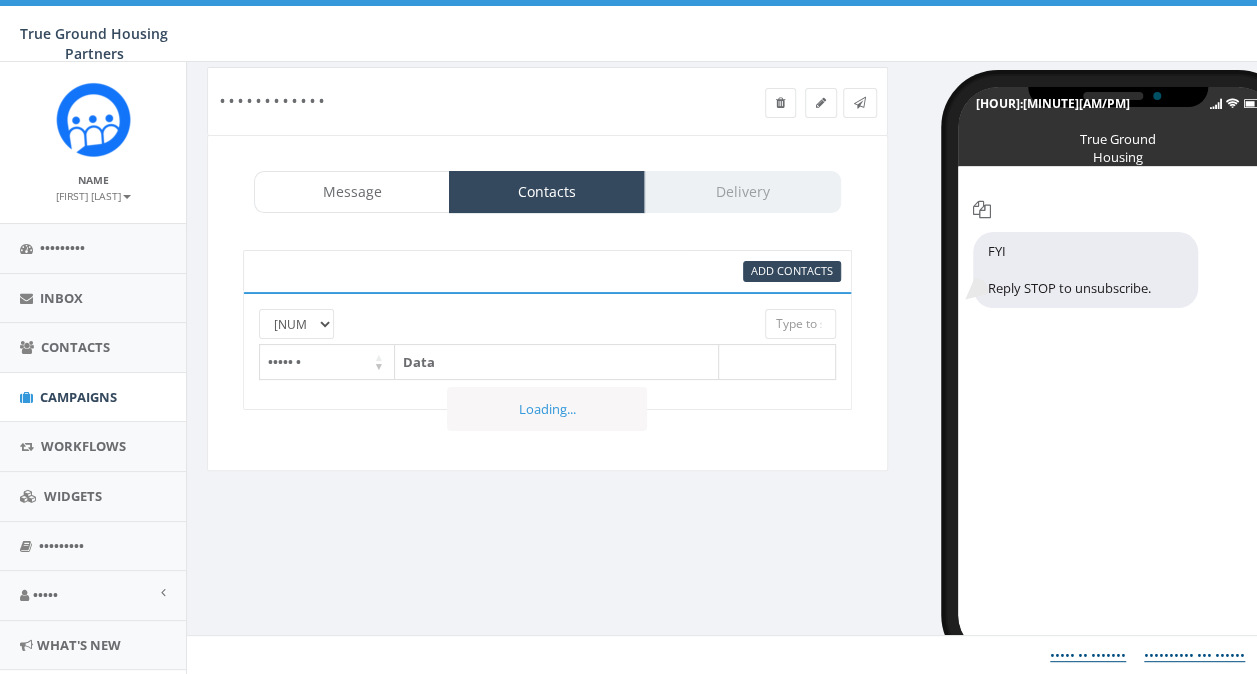 scroll, scrollTop: 0, scrollLeft: 0, axis: both 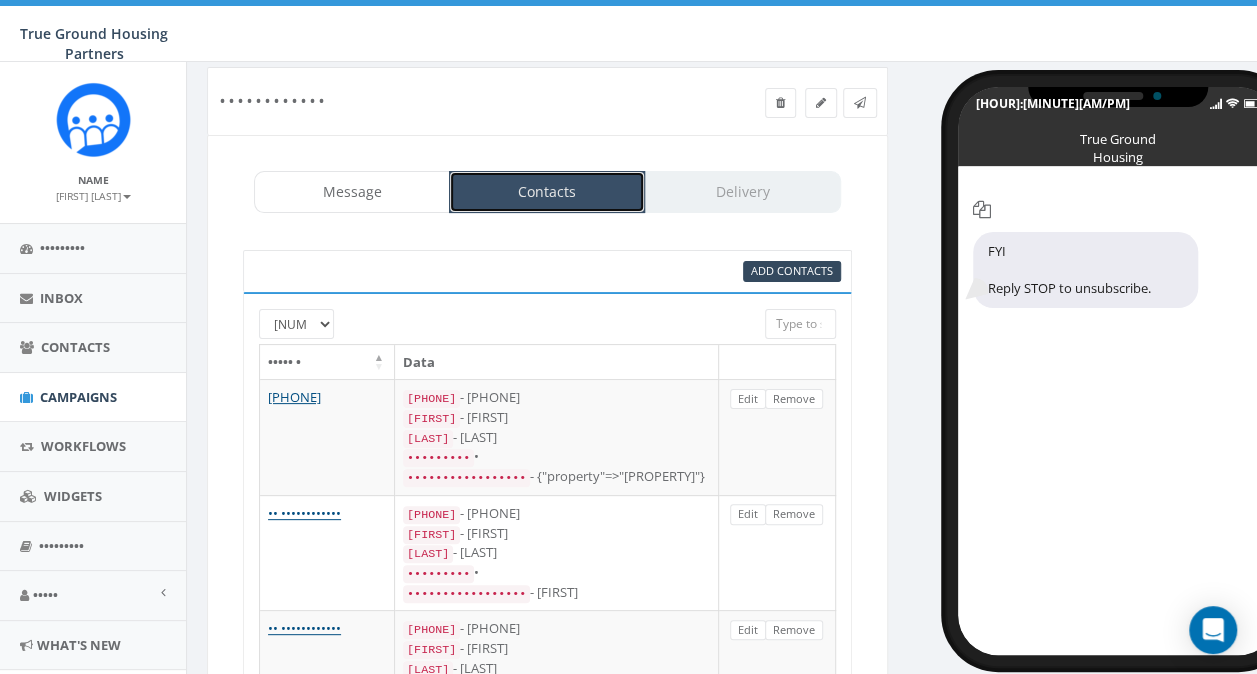 click on "Contacts" at bounding box center (547, 192) 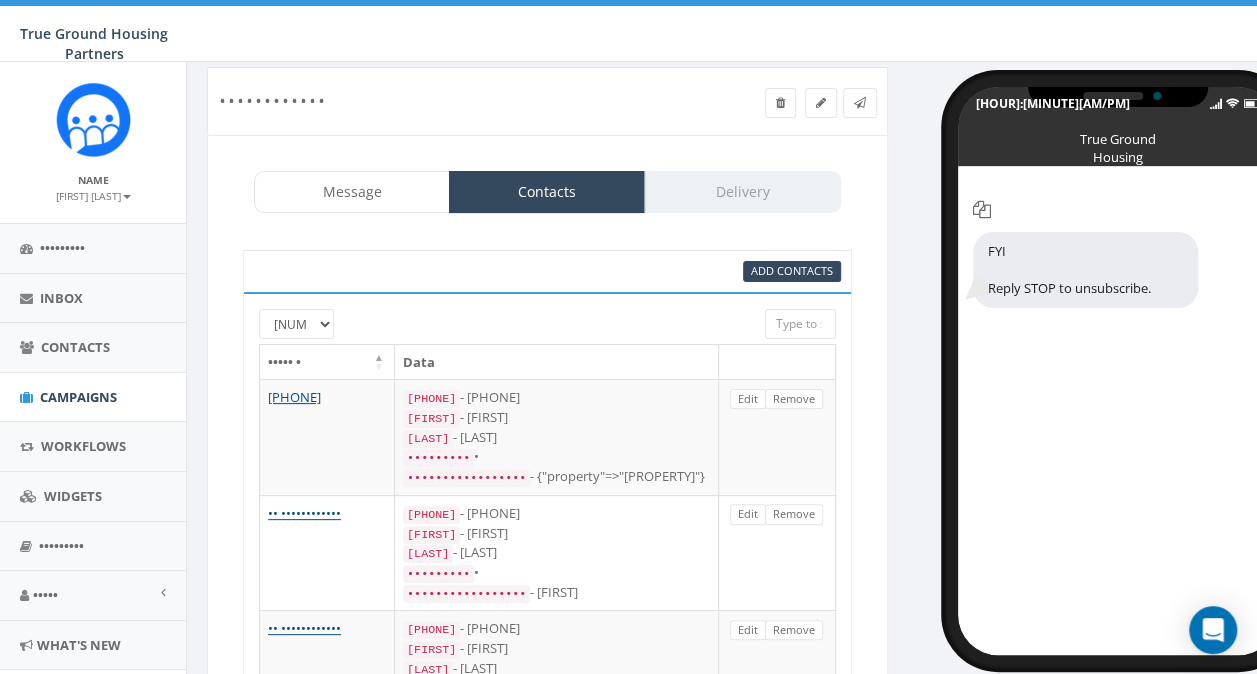 click on "Message Contacts Delivery" at bounding box center [547, 192] 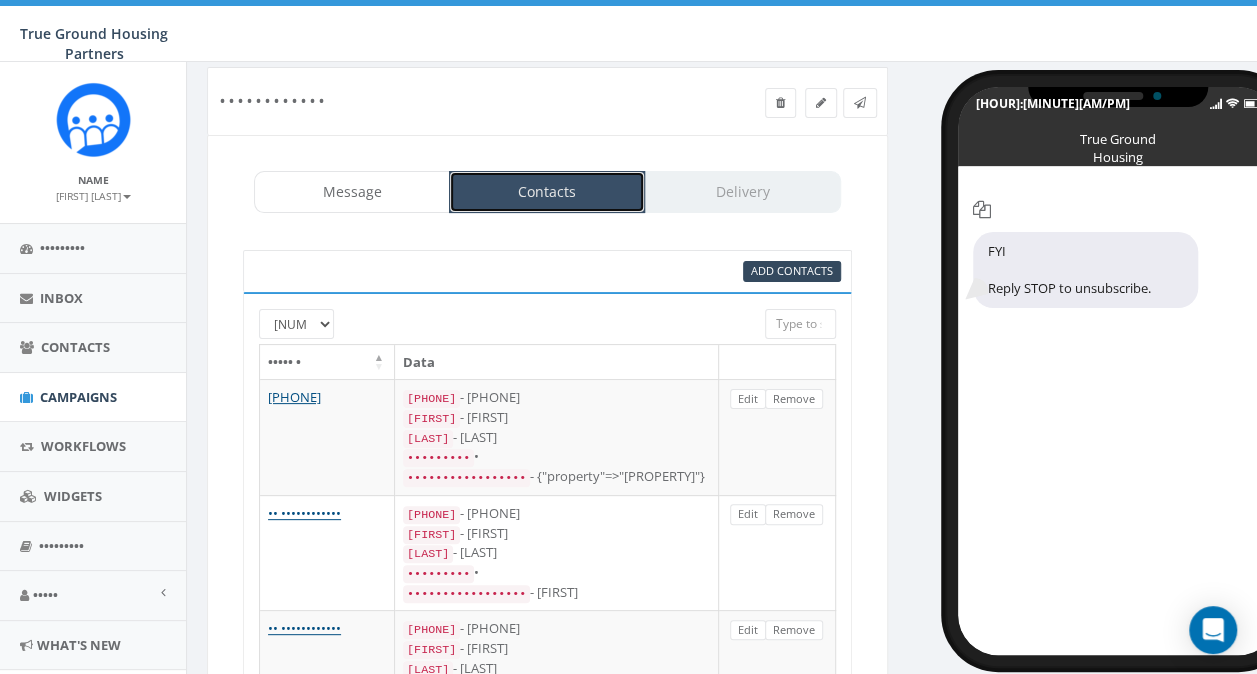 click on "Contacts" at bounding box center [547, 192] 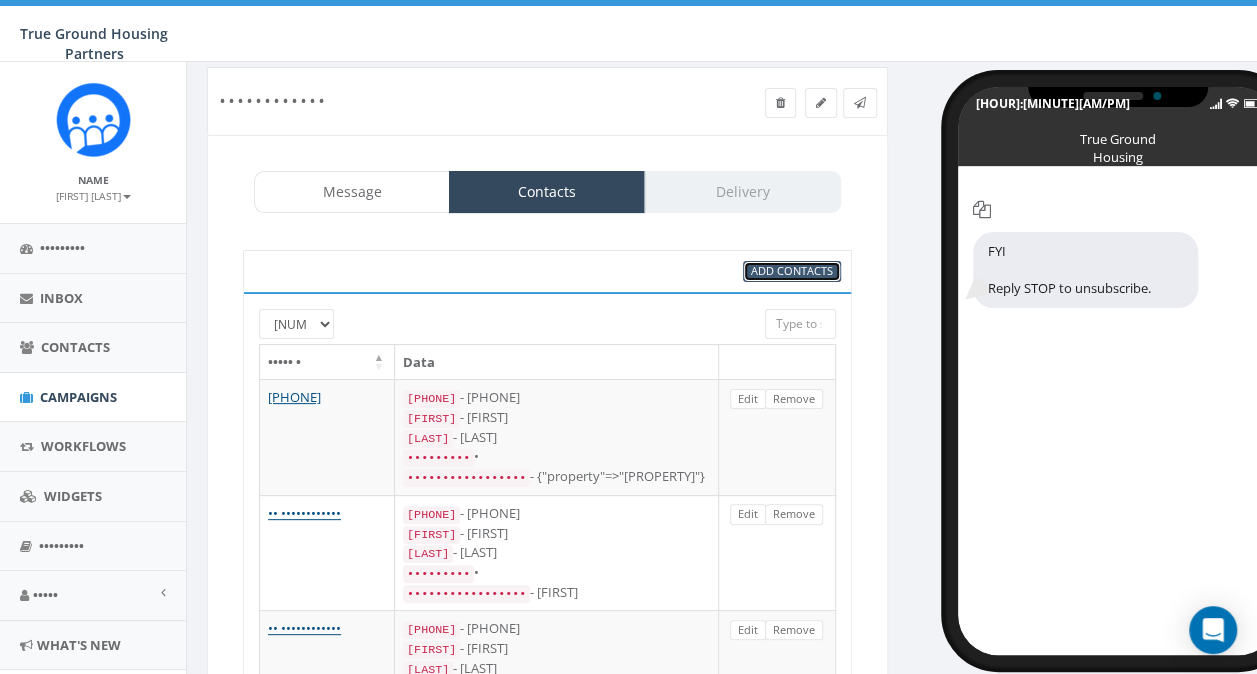 click on "Add Contacts" at bounding box center (792, 270) 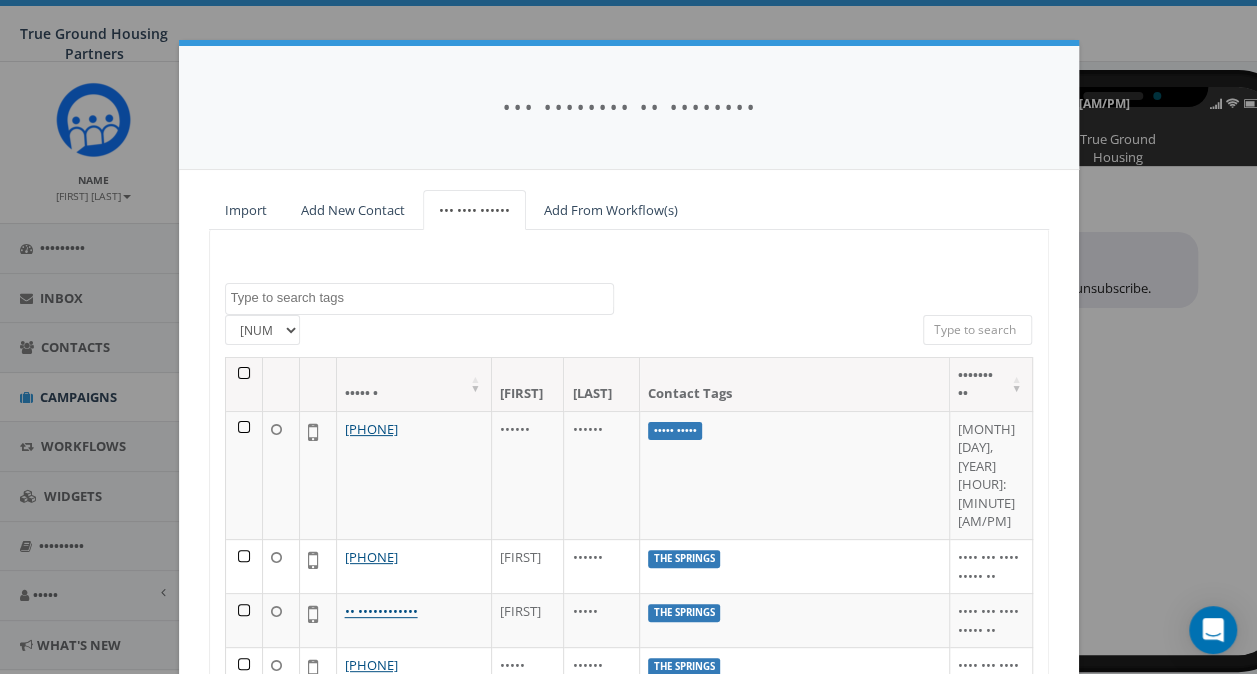 click at bounding box center [422, 298] 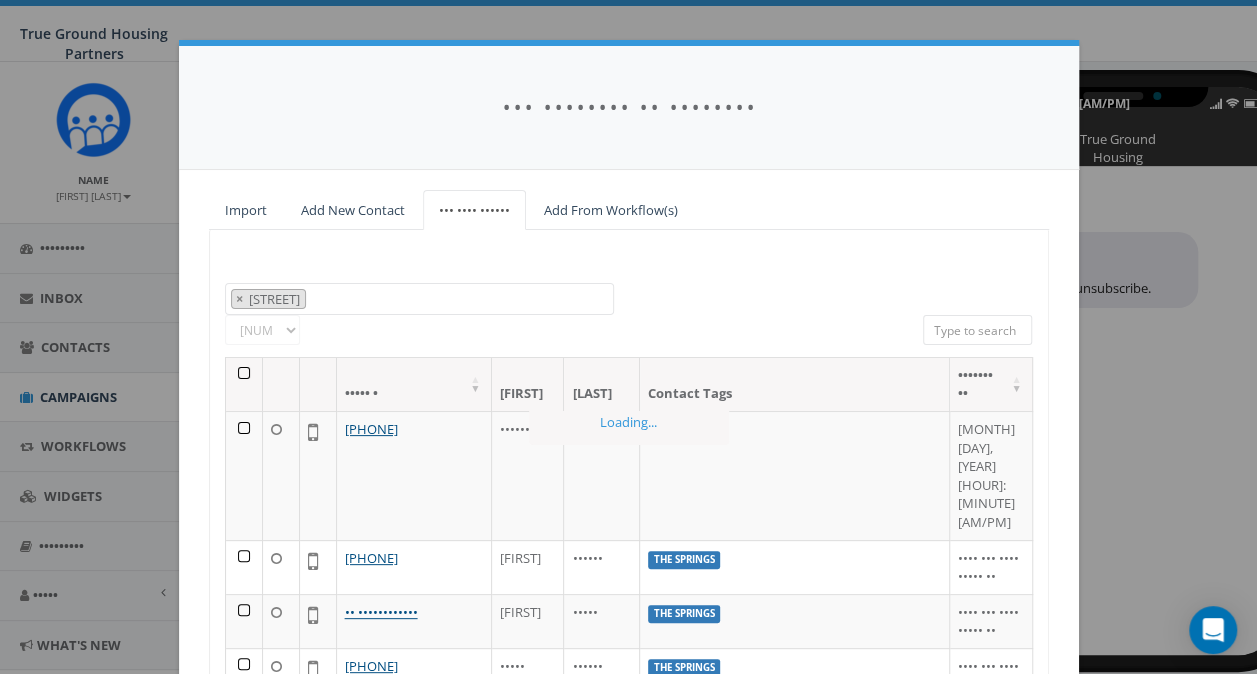 scroll, scrollTop: 680, scrollLeft: 0, axis: vertical 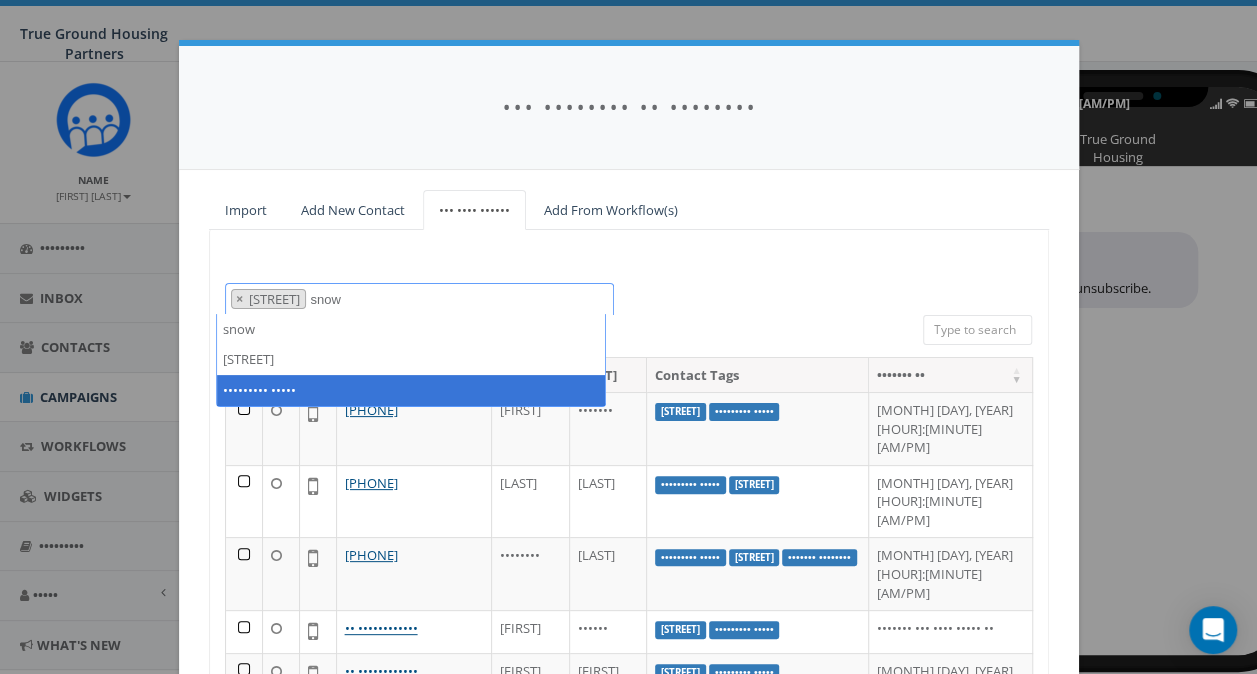 type on "snow" 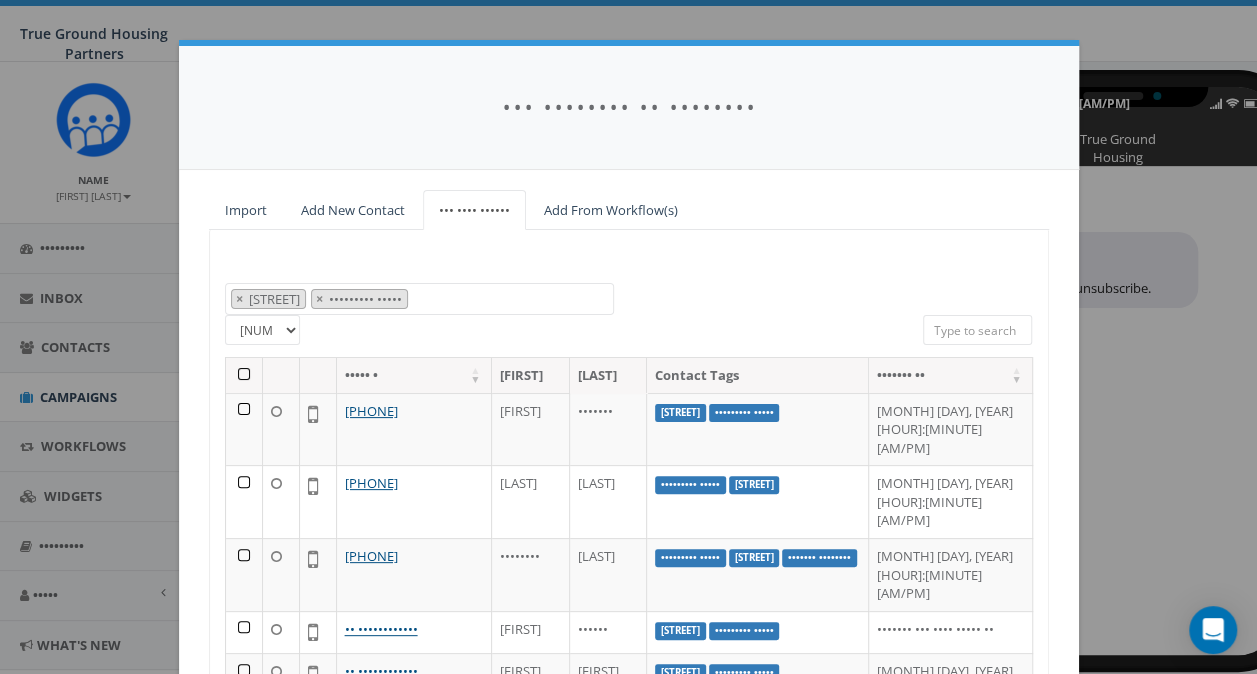 click at bounding box center (244, 375) 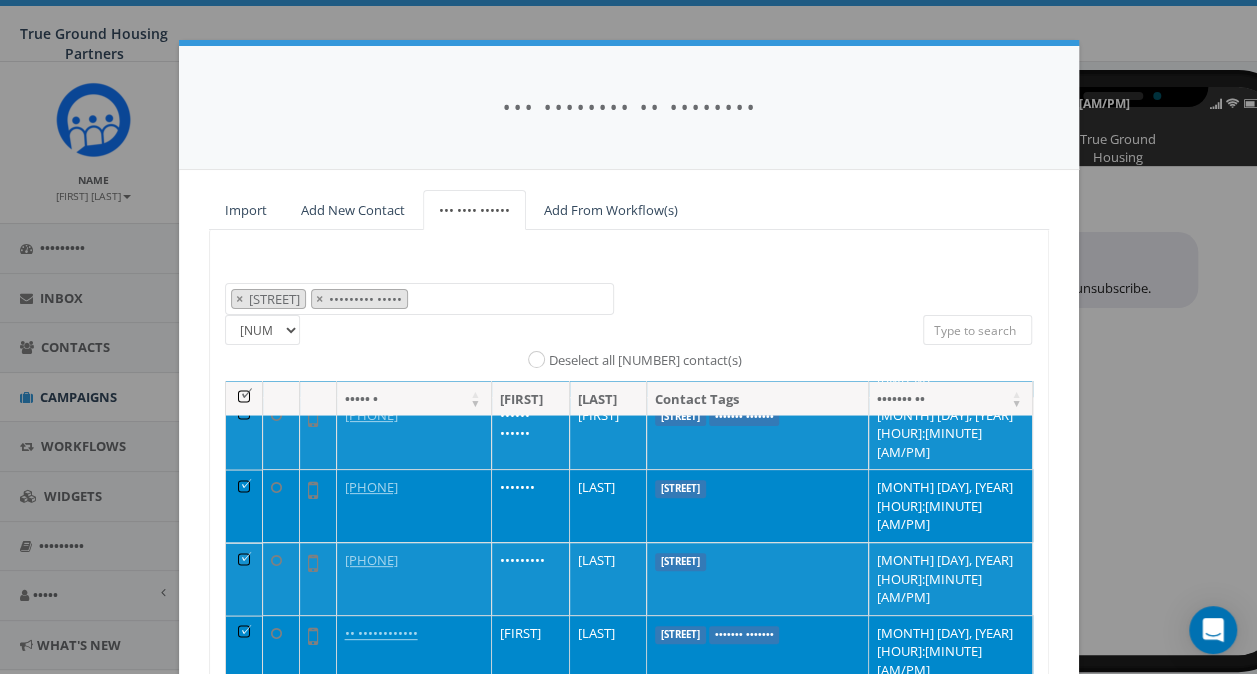 scroll, scrollTop: 2168, scrollLeft: 0, axis: vertical 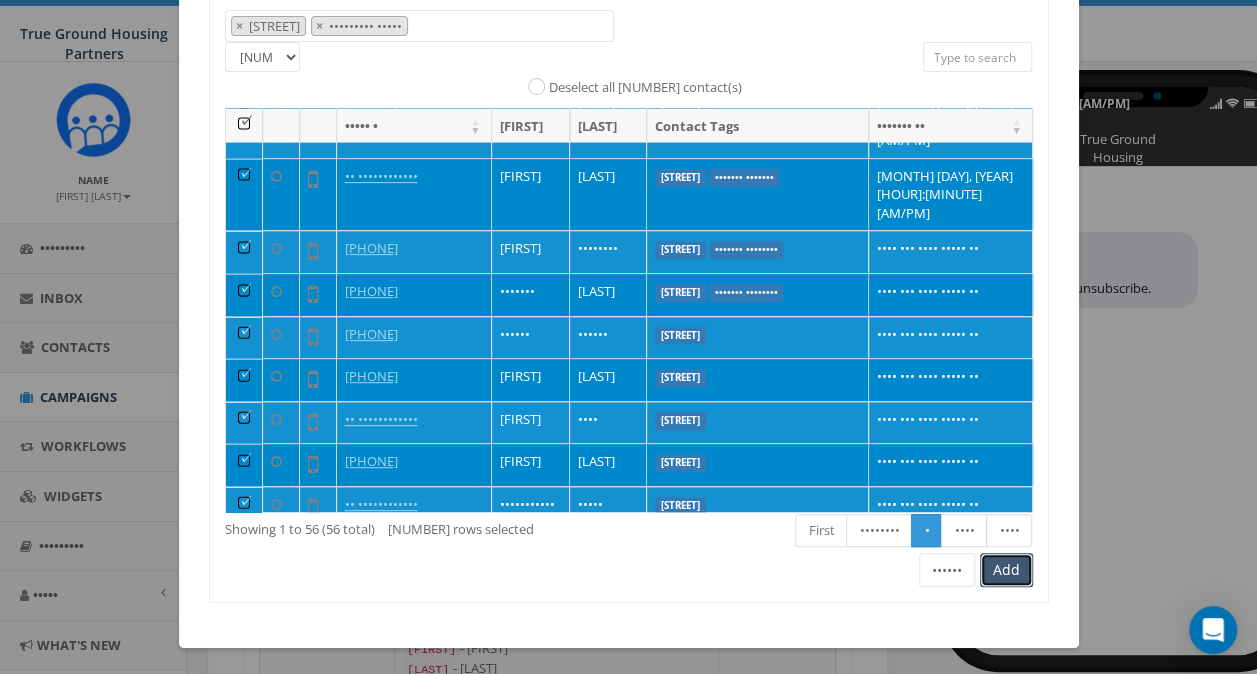 click on "Add" at bounding box center [1006, 570] 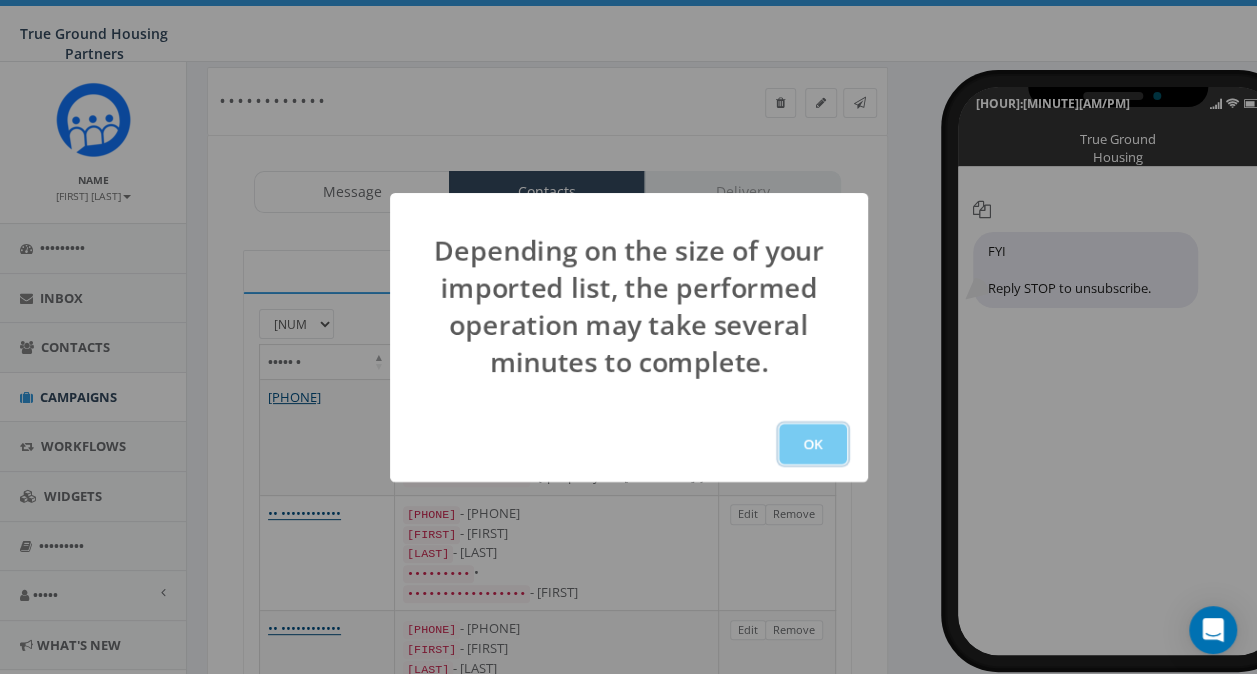click on "OK" at bounding box center [813, 444] 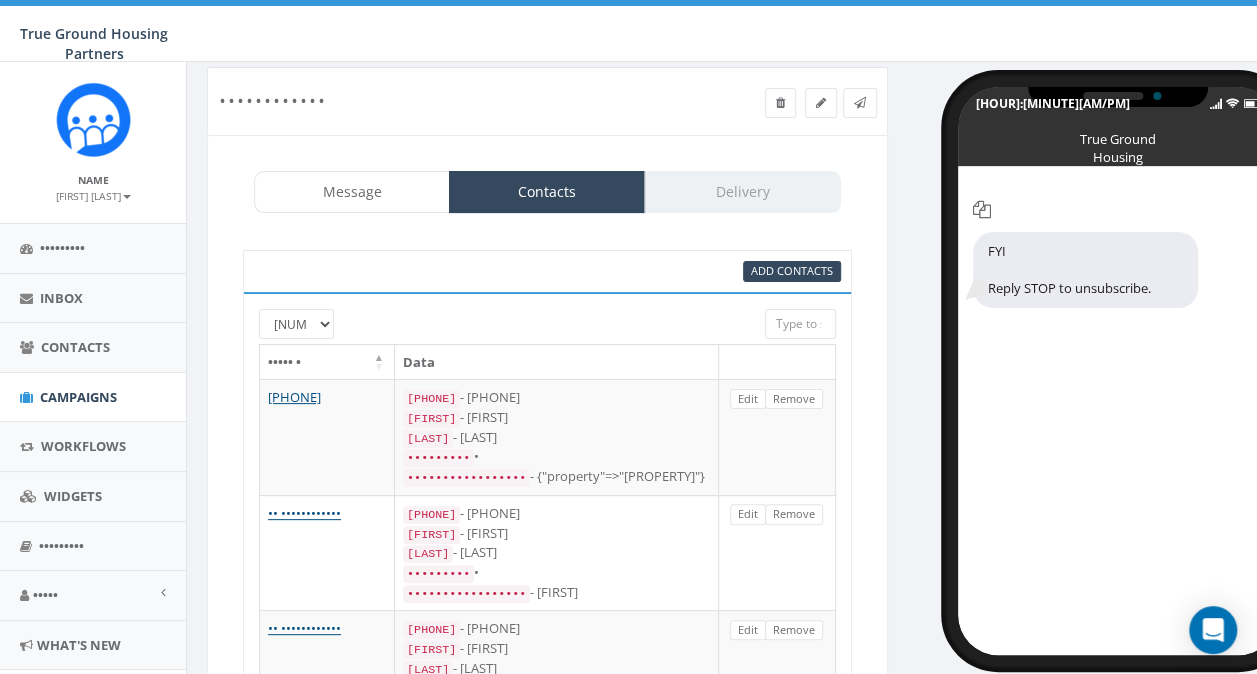 scroll, scrollTop: 262, scrollLeft: 0, axis: vertical 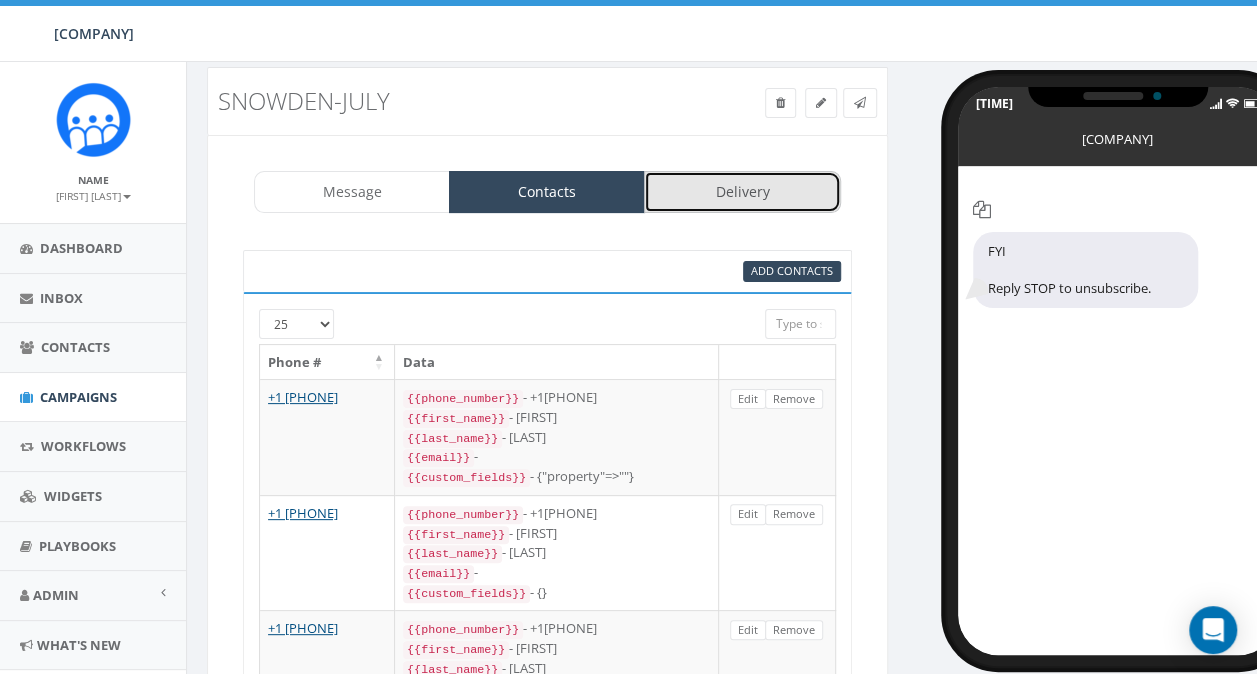 click on "Delivery" at bounding box center [742, 192] 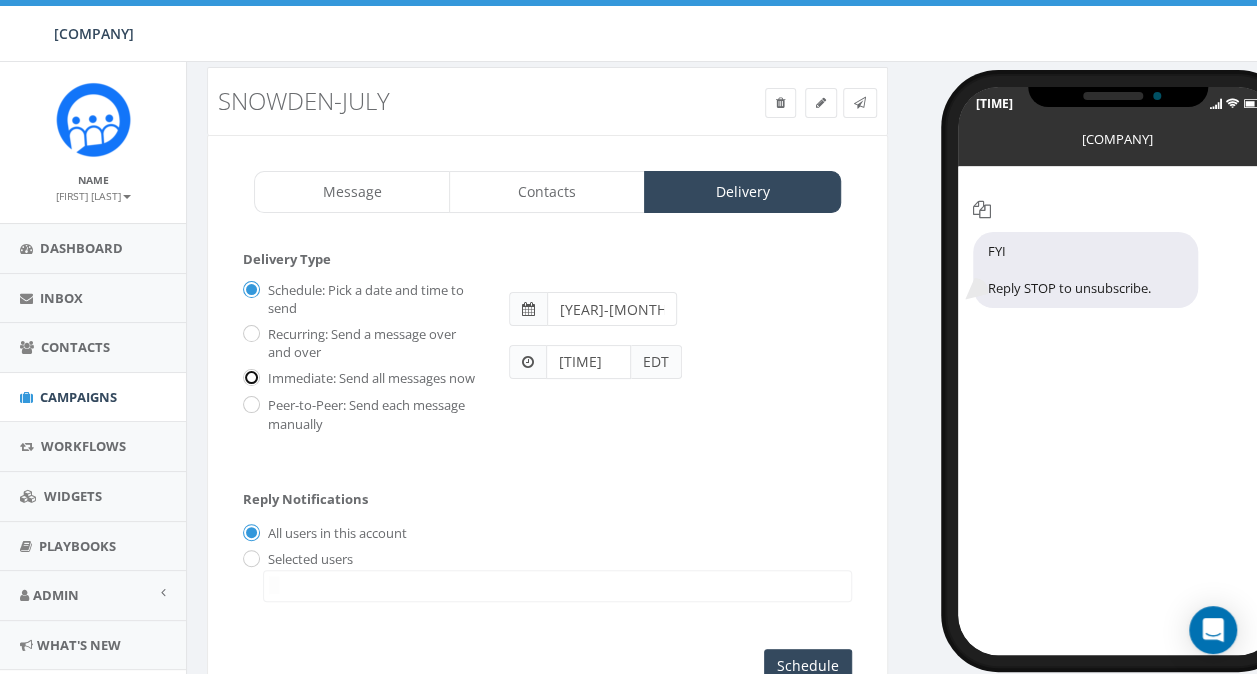 click on "Immediate: Send all messages now" at bounding box center (249, 379) 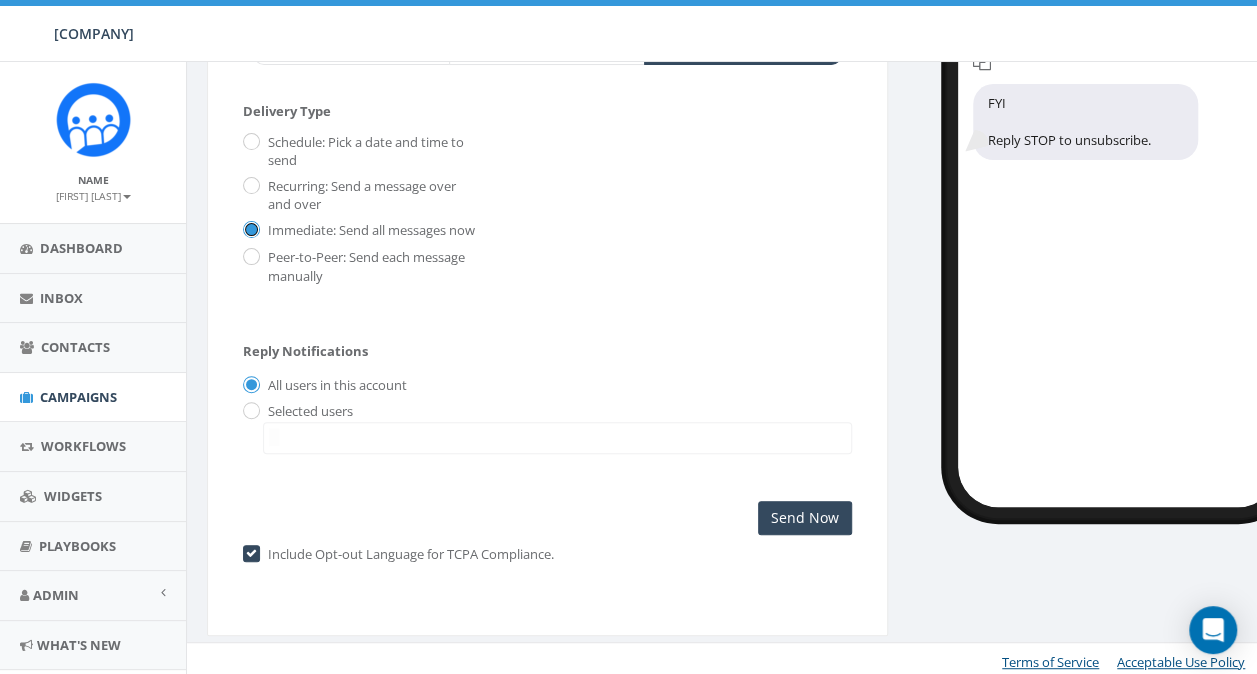 scroll, scrollTop: 184, scrollLeft: 0, axis: vertical 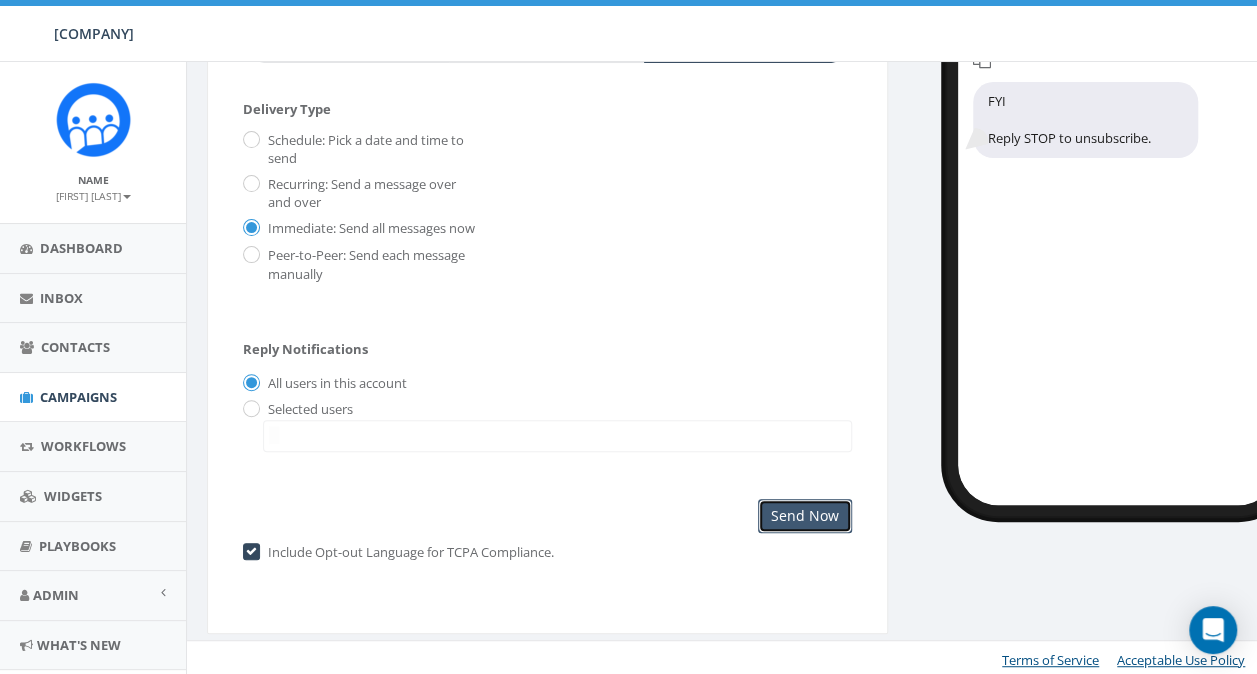 click on "Send Now" at bounding box center [805, 516] 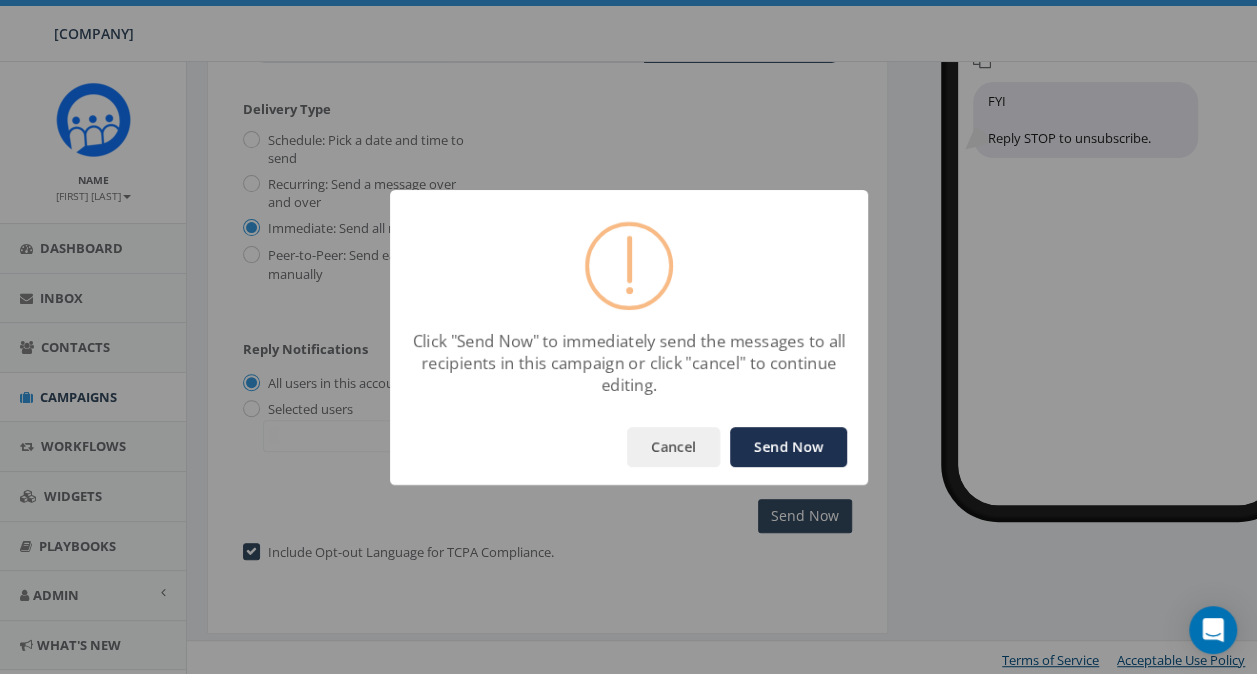 click on "Send Now" at bounding box center [788, 447] 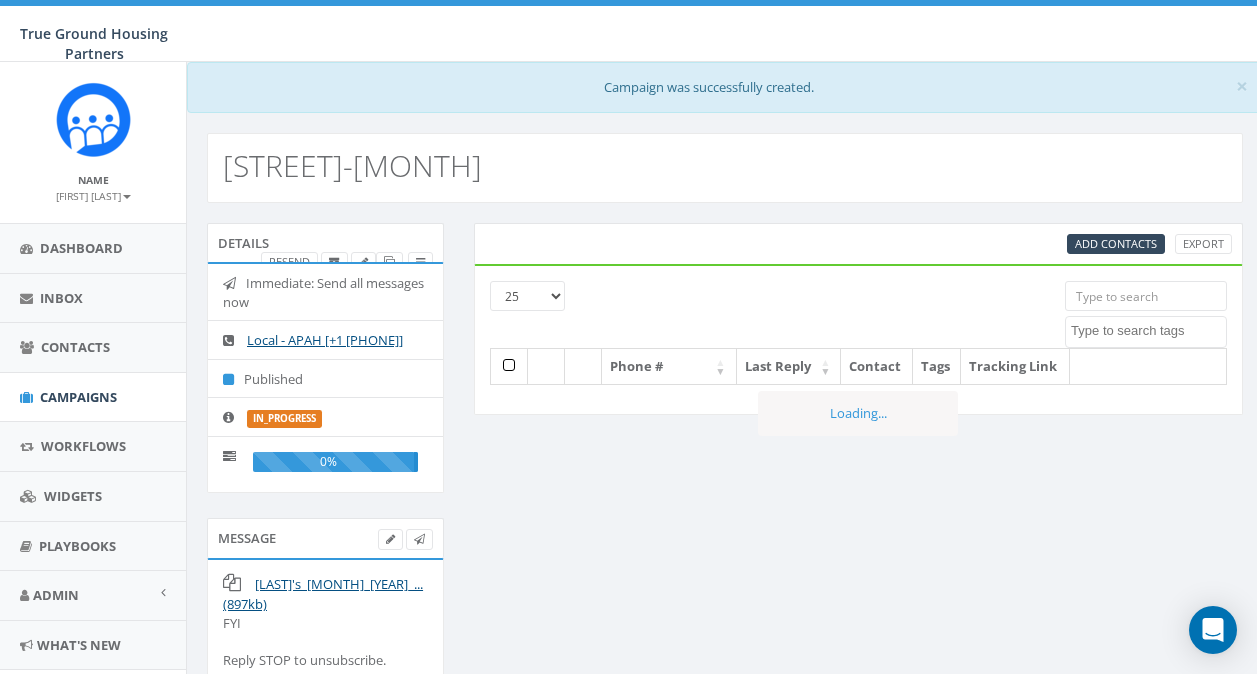 scroll, scrollTop: 0, scrollLeft: 0, axis: both 